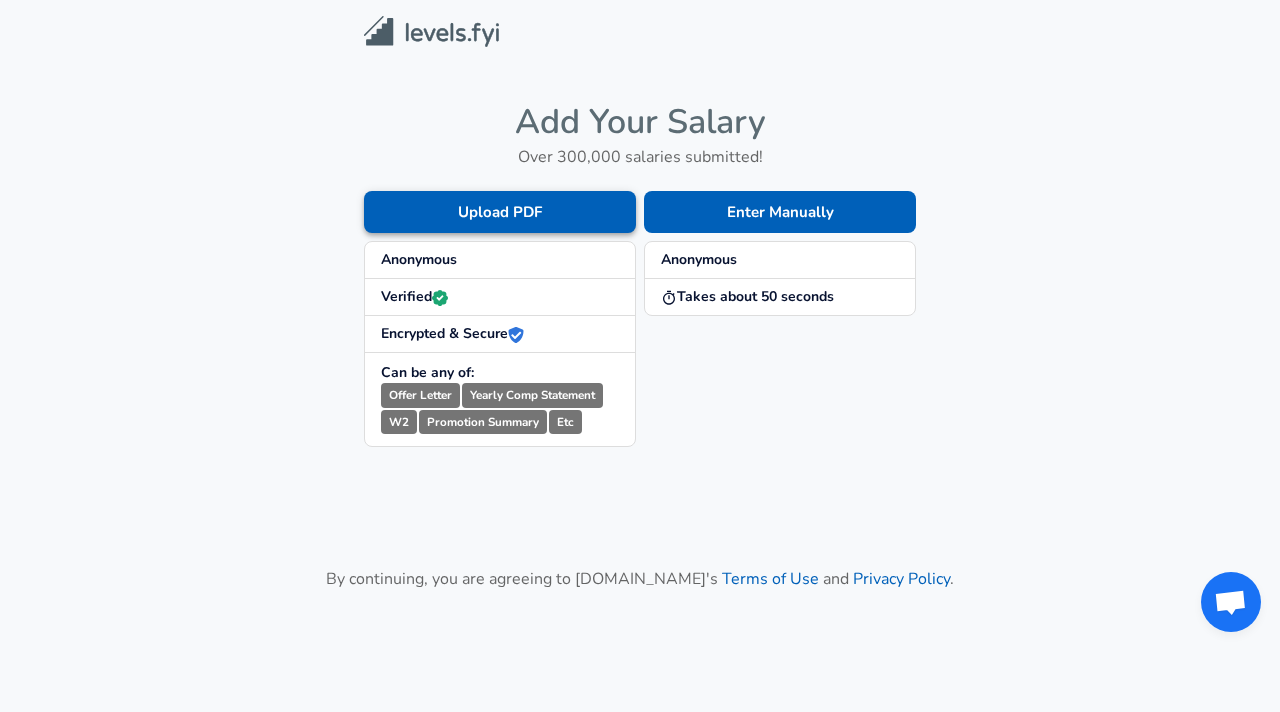 scroll, scrollTop: 0, scrollLeft: 0, axis: both 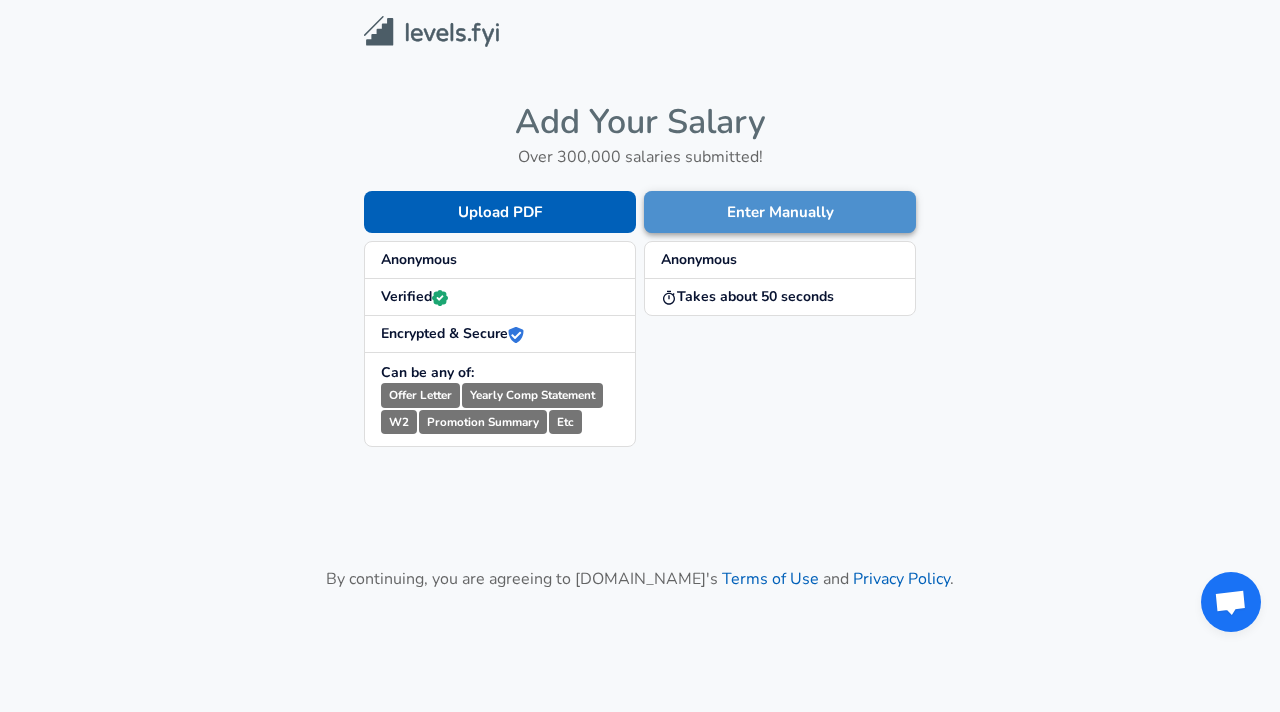 click on "Enter Manually" at bounding box center (780, 212) 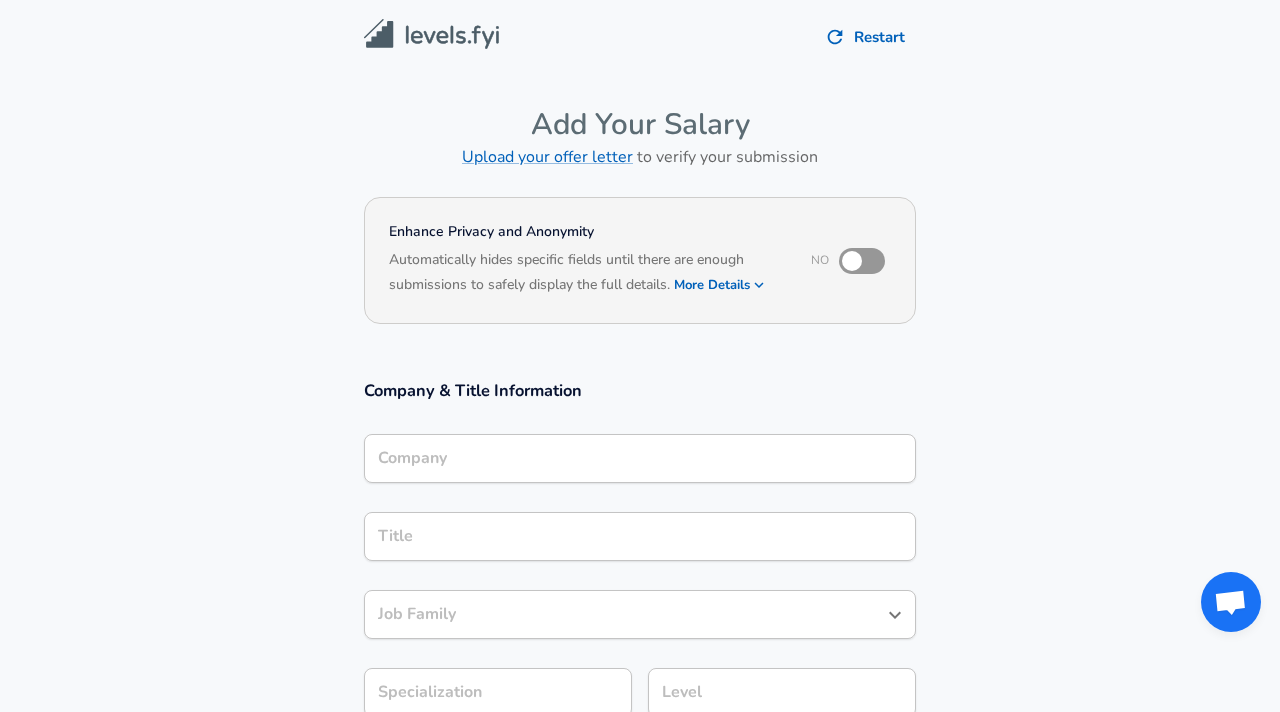 click on "Company" at bounding box center [640, 458] 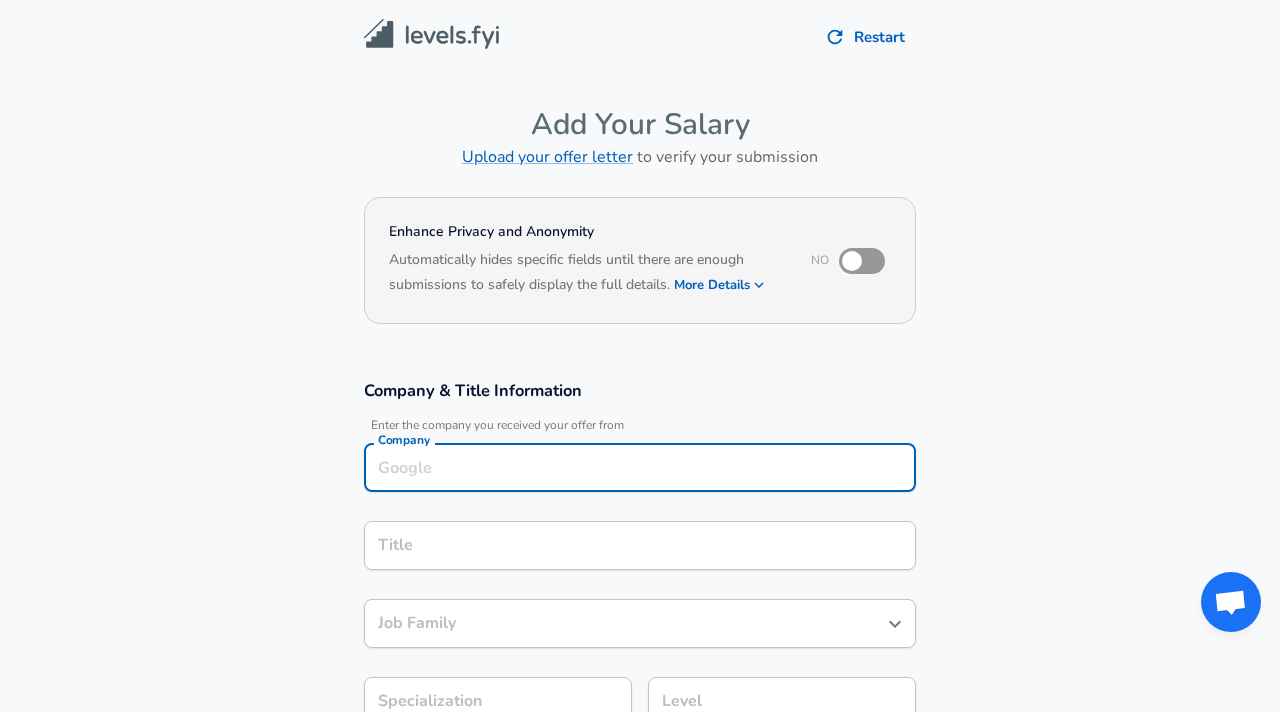 scroll, scrollTop: 20, scrollLeft: 0, axis: vertical 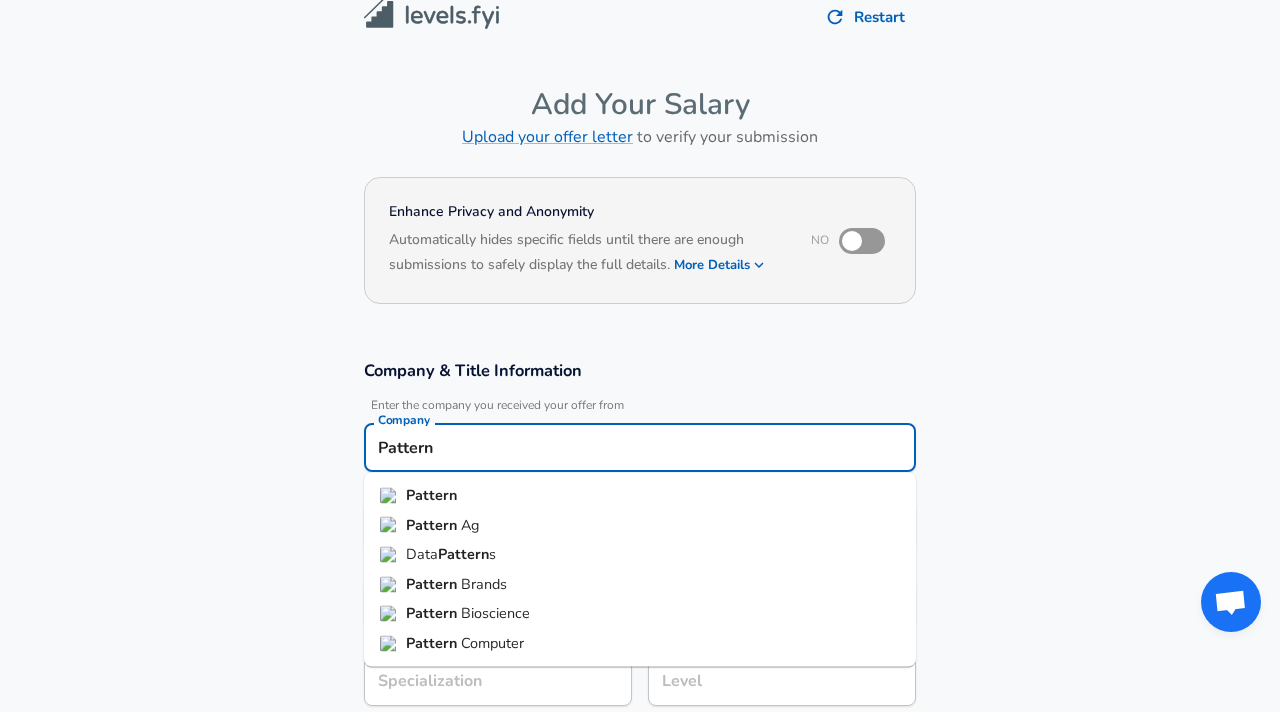 click on "Pattern" at bounding box center (640, 496) 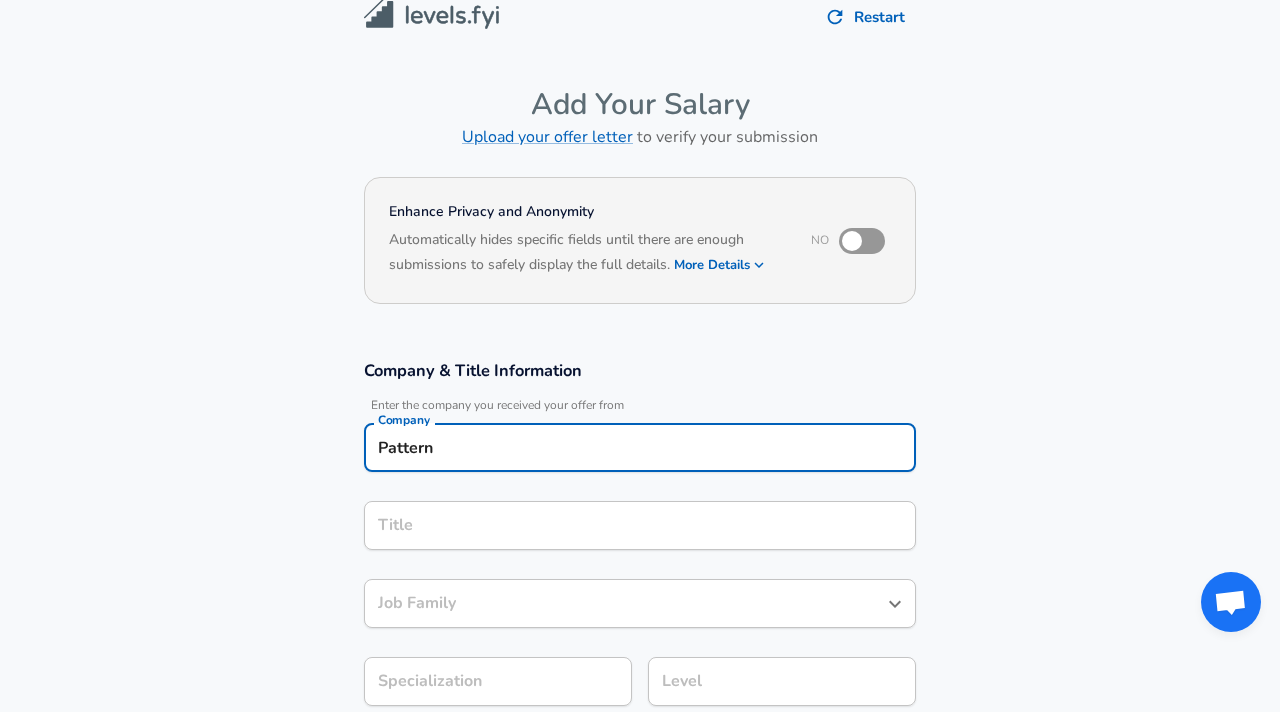 type on "Pattern" 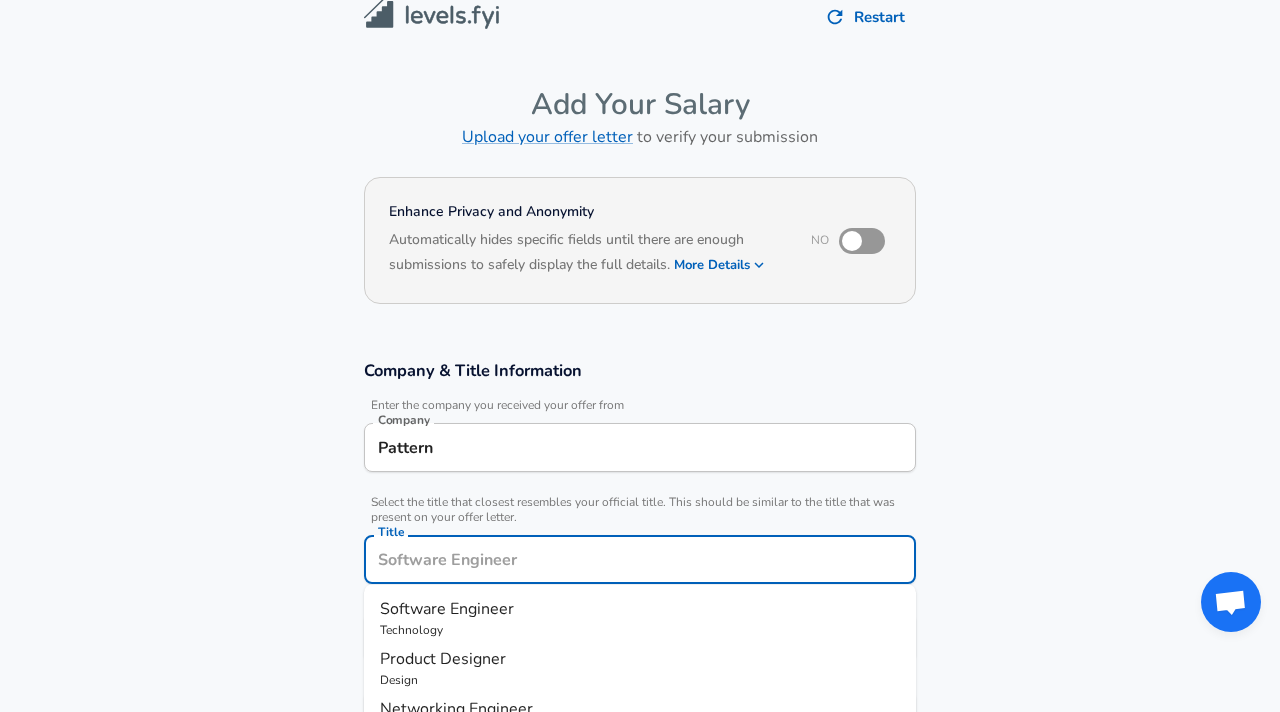 click on "Title" at bounding box center (640, 559) 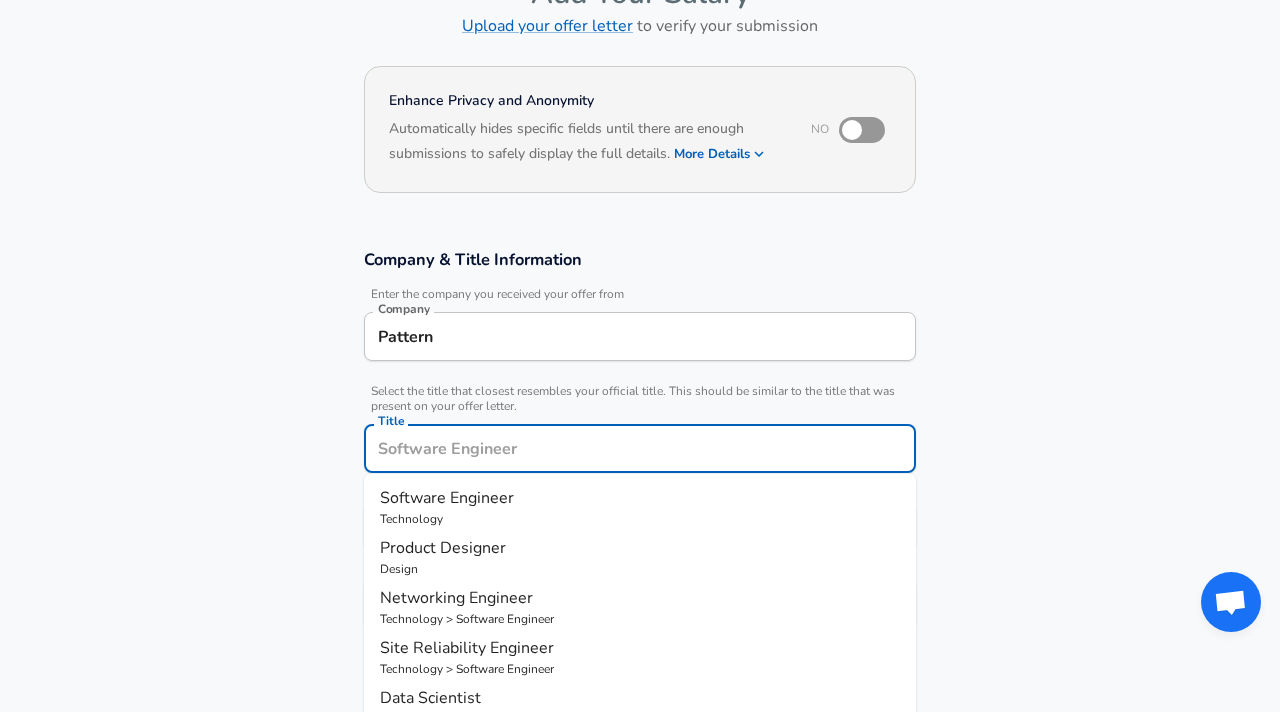 scroll, scrollTop: 137, scrollLeft: 0, axis: vertical 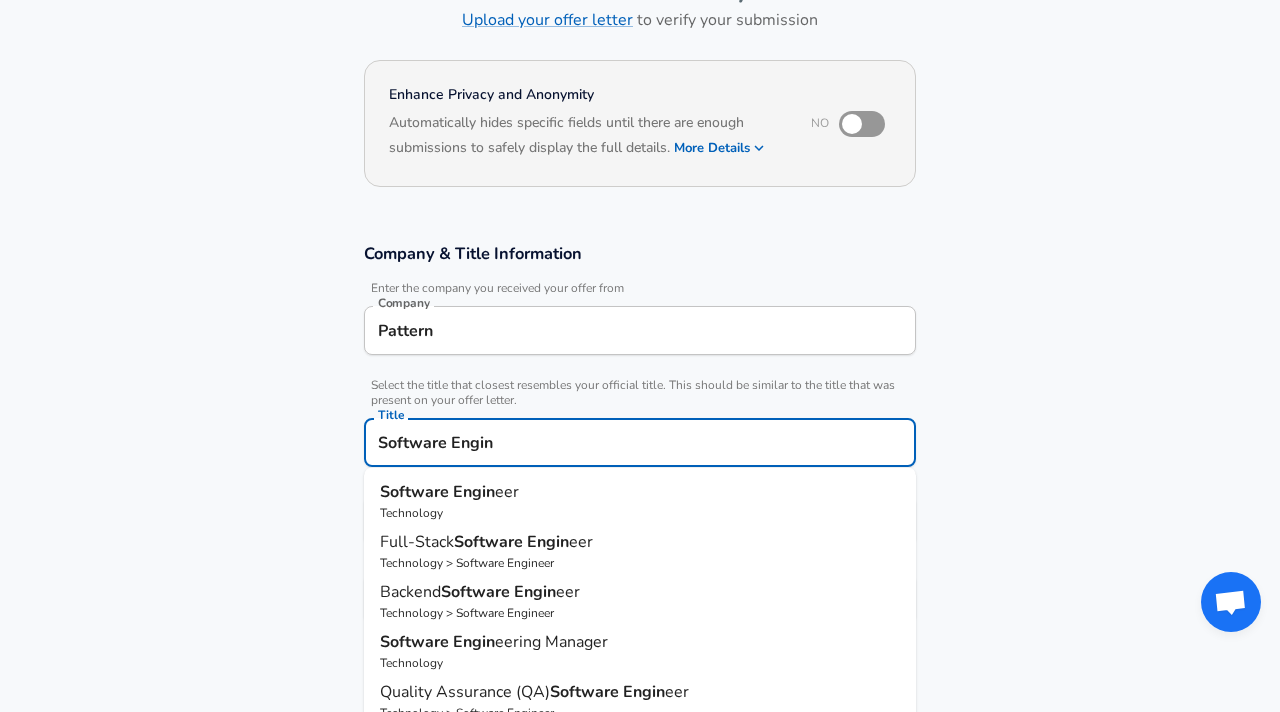 click on "Software     Engin eer" at bounding box center (640, 492) 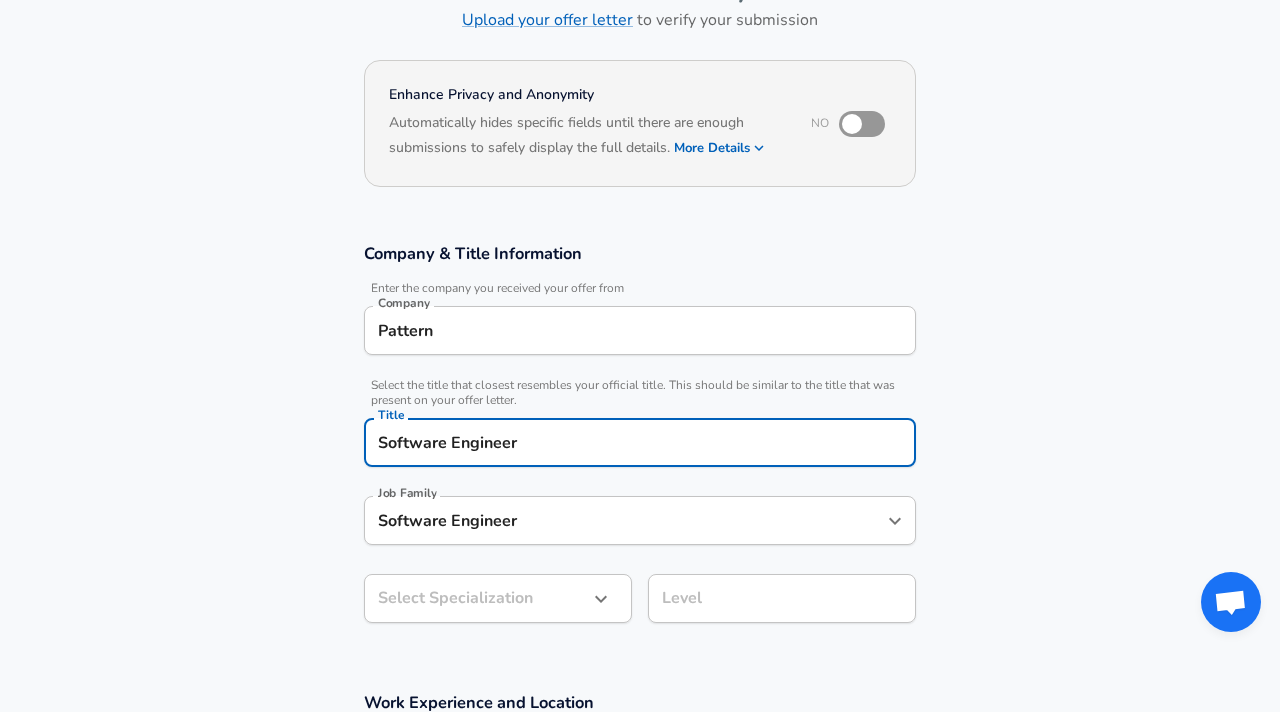 scroll, scrollTop: 0, scrollLeft: 0, axis: both 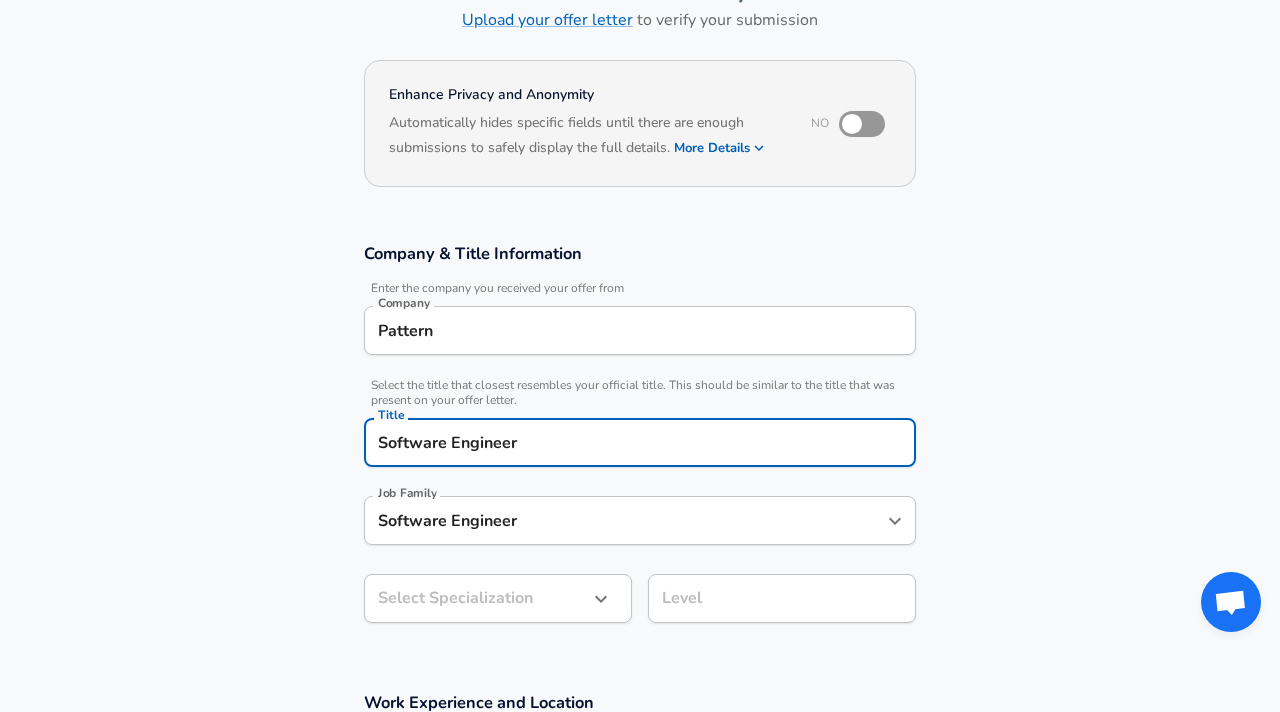 click on "Restart Add Your Salary Upload your offer letter   to verify your submission Enhance Privacy and Anonymity No Automatically hides specific fields until there are enough submissions to safely display the full details.   More Details Based on your submission and the data points that we have already collected, we will automatically hide and anonymize specific fields if there aren't enough data points to remain sufficiently anonymous. Company & Title Information   Enter the company you received your offer from Company Pattern Company   Select the title that closest resembles your official title. This should be similar to the title that was present on your offer letter. Title Software Engineer Title Job Family Software Engineer Job Family Select Specialization ​ Select Specialization Level Level Work Experience and Location These compensation details are from the perspective of a: New Offer Employee Submit Salary By continuing, you are agreeing to [DOMAIN_NAME][PERSON_NAME]'s   Terms of Use   and   Privacy Policy . © 2017 -" at bounding box center [640, 219] 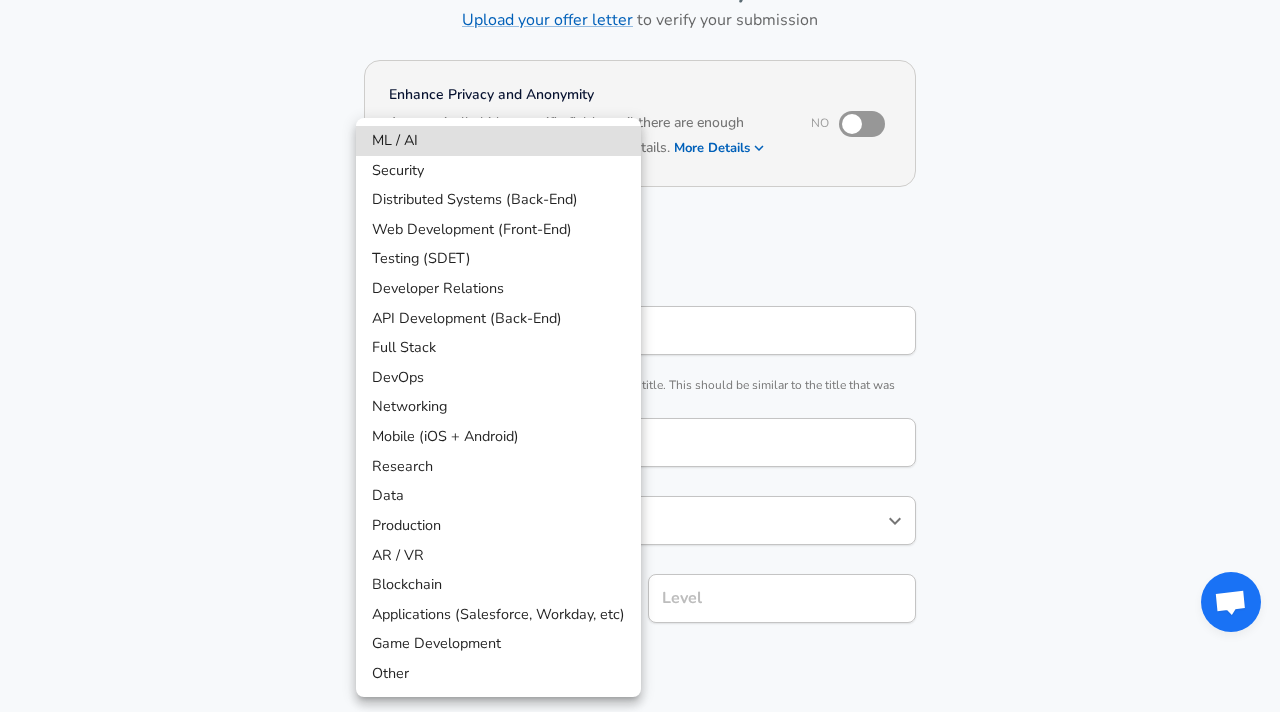 scroll, scrollTop: 0, scrollLeft: 0, axis: both 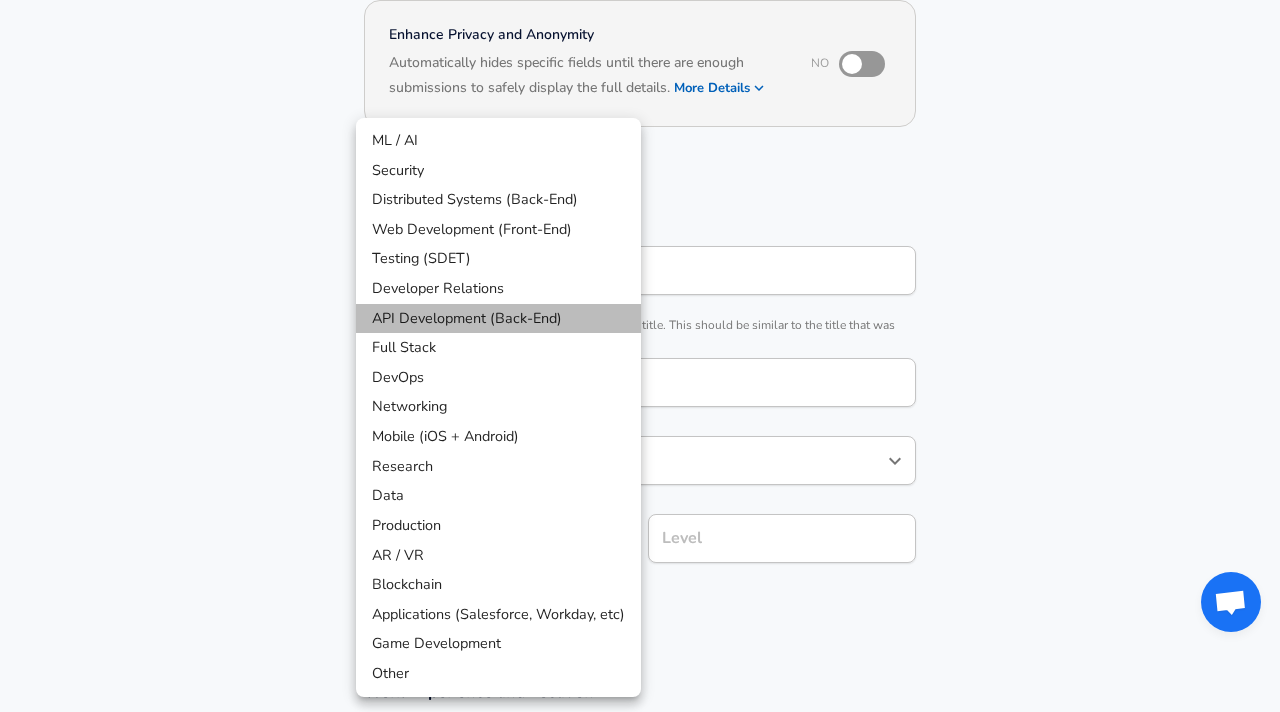 click on "API Development (Back-End)" at bounding box center [498, 319] 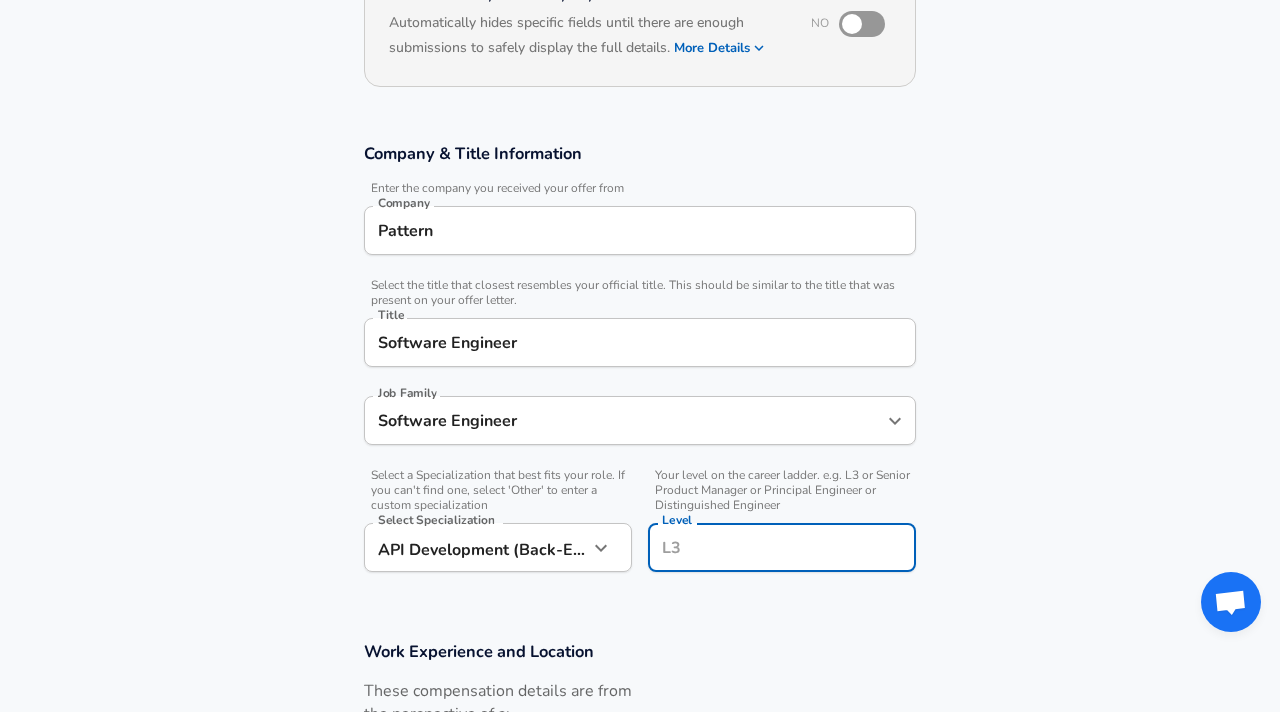 click on "Level" at bounding box center (782, 547) 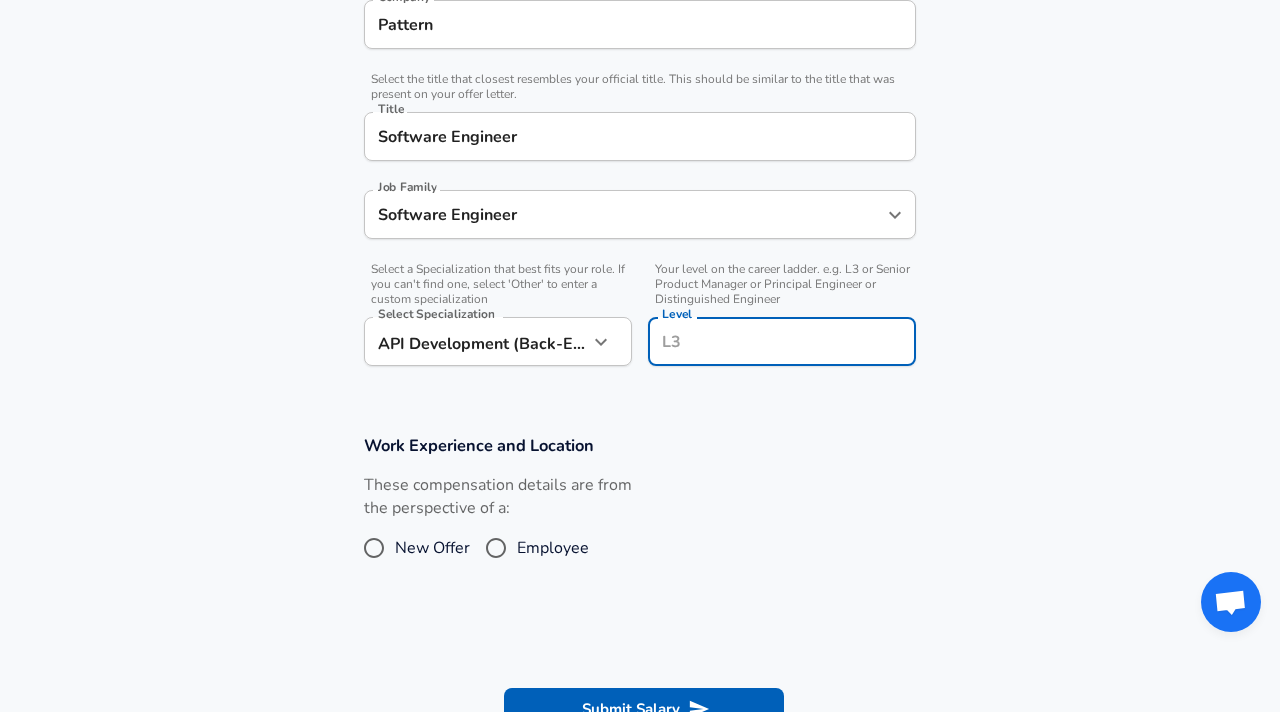 scroll, scrollTop: 444, scrollLeft: 0, axis: vertical 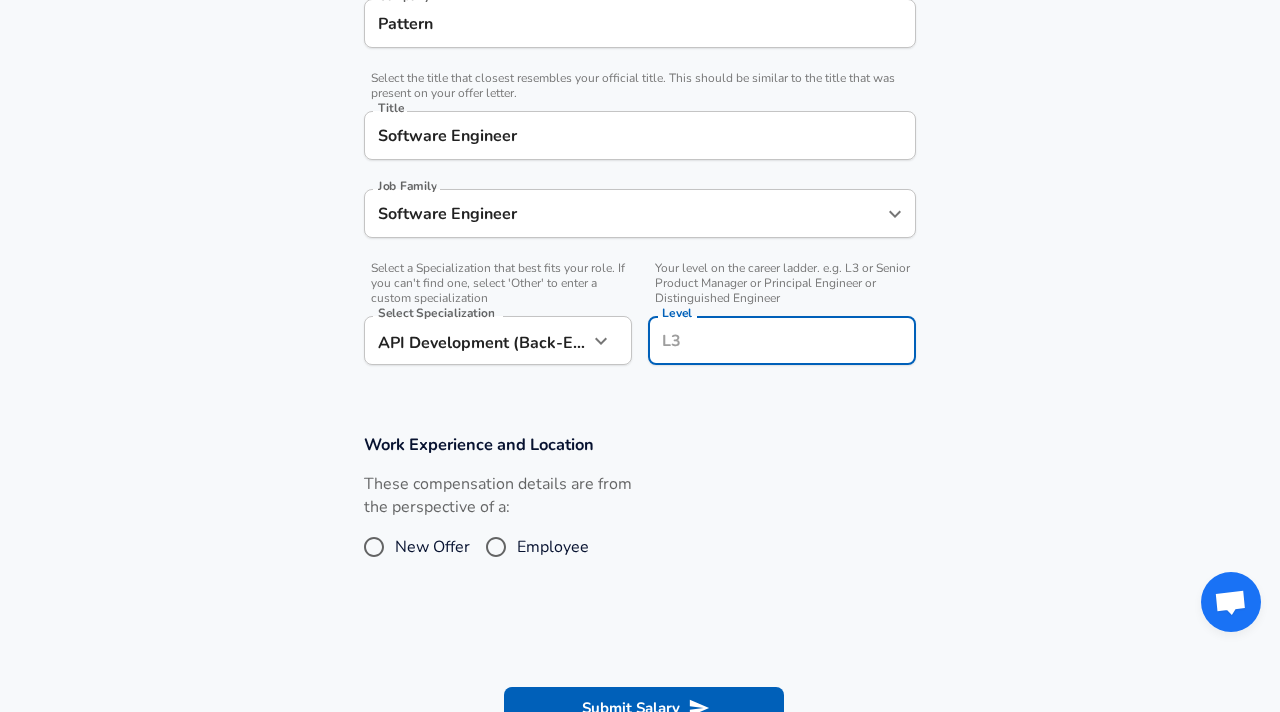 click on "These compensation details are from the perspective of a: New Offer Employee" at bounding box center (498, 526) 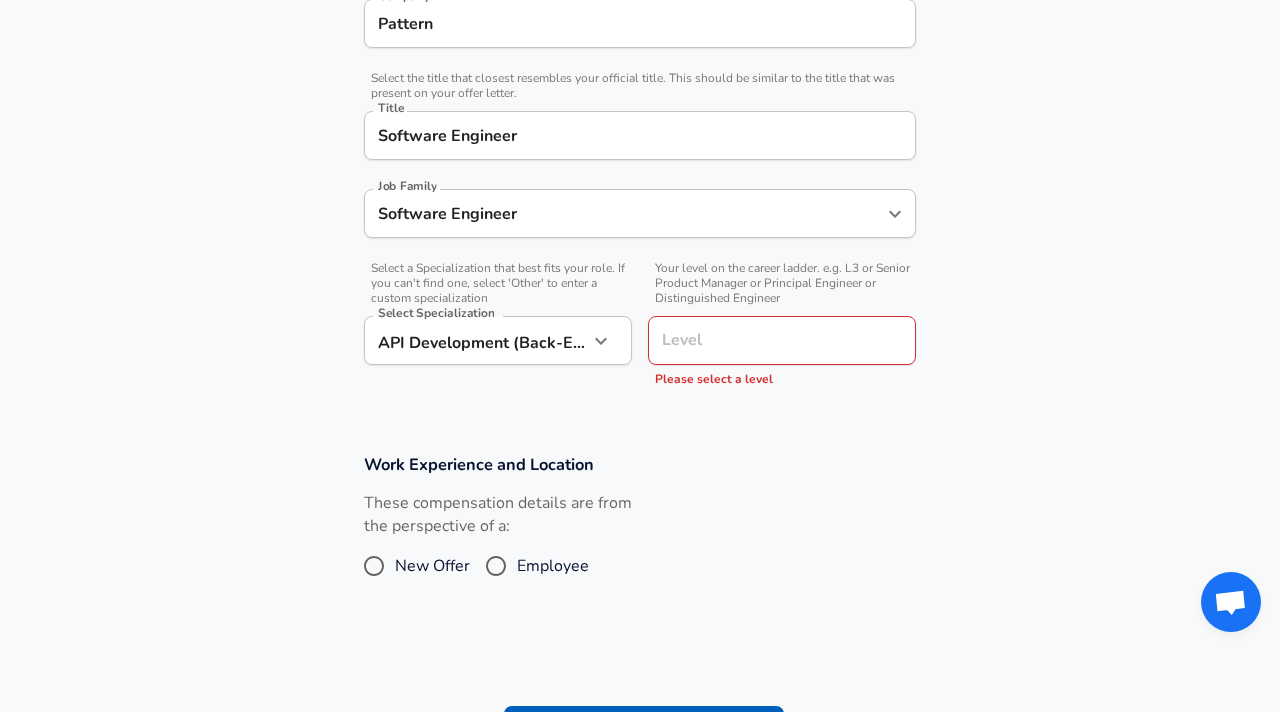 click on "New Offer" at bounding box center (374, 566) 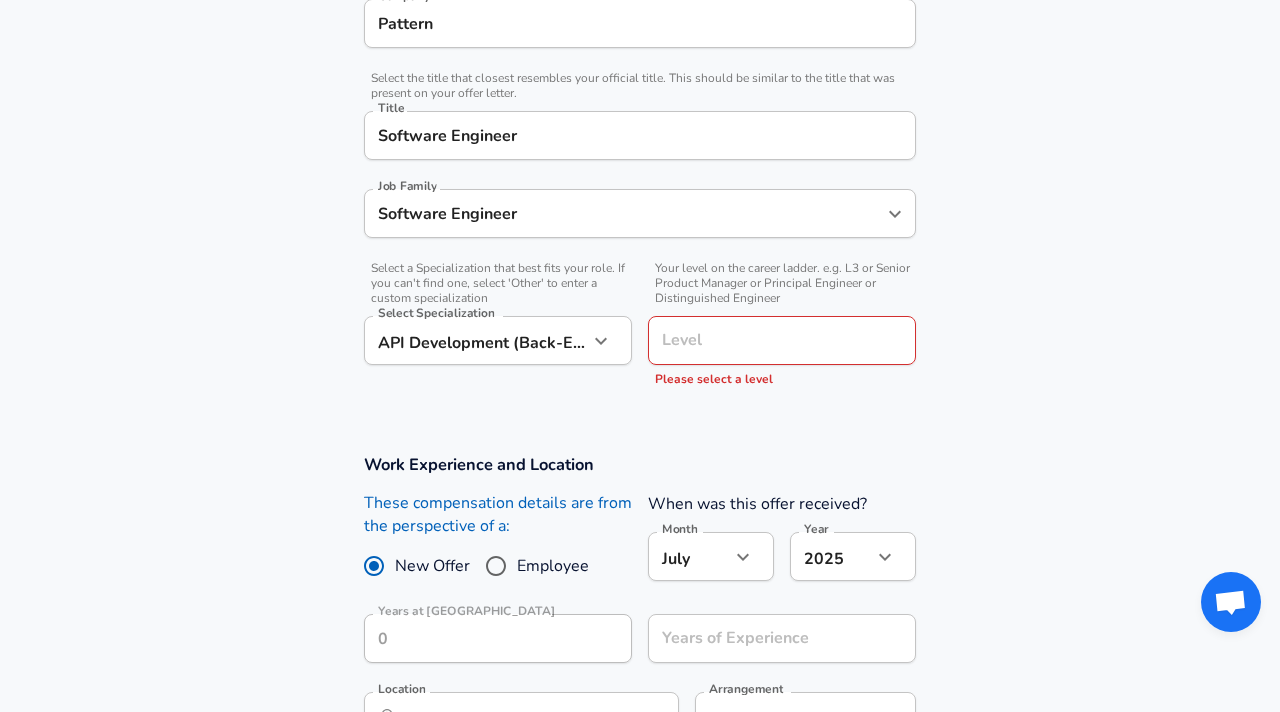 click on "Level" at bounding box center (782, 340) 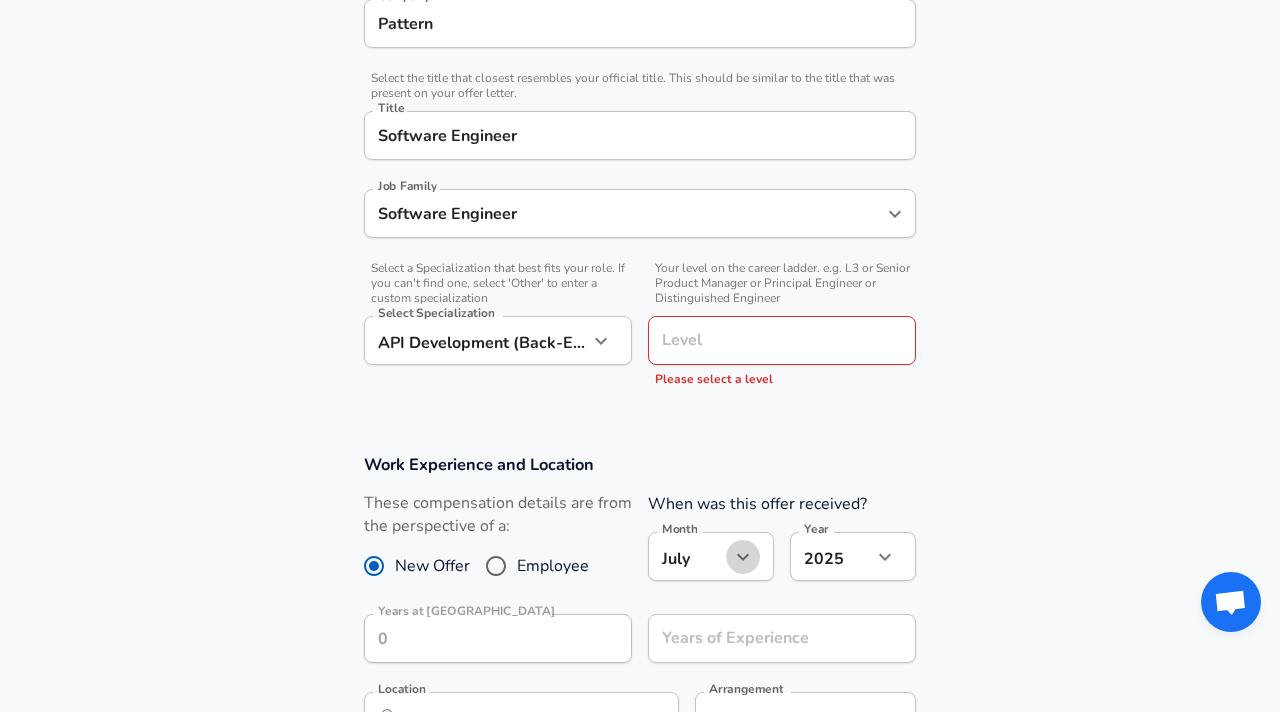 click 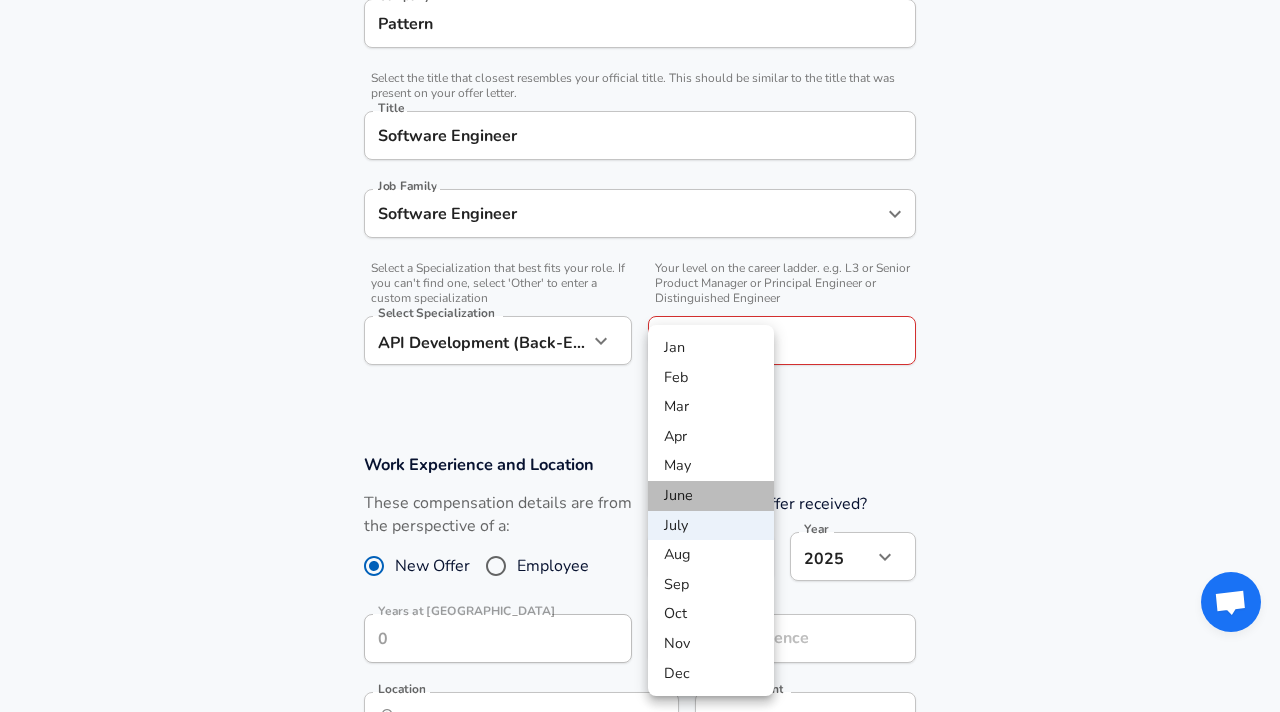 click on "June" at bounding box center (711, 496) 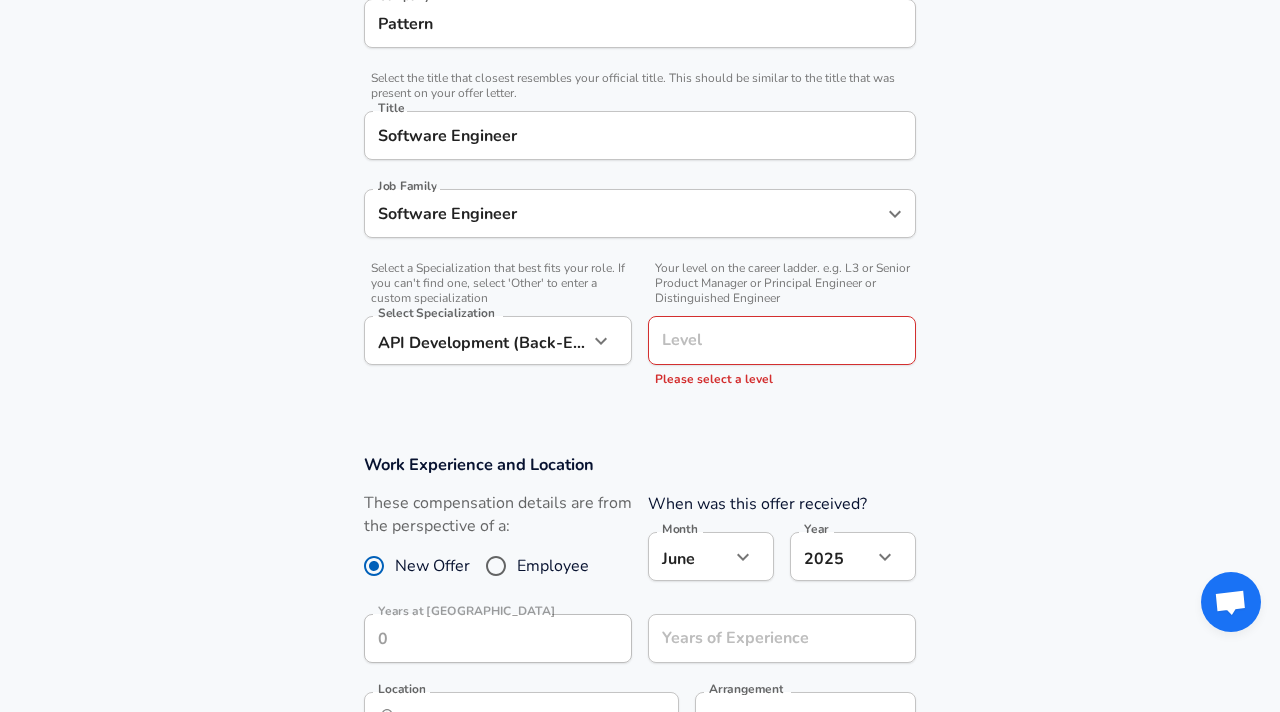 click on "2025 2025 Year" at bounding box center (853, 556) 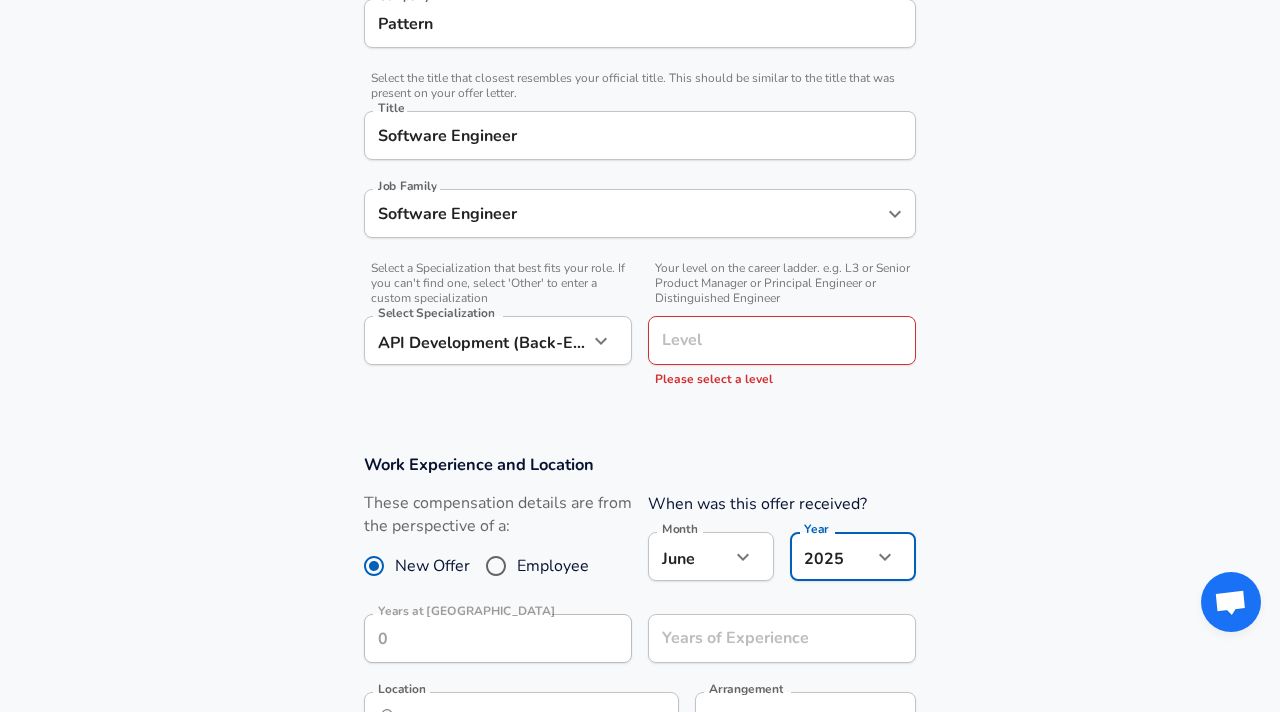 click on "2025 2025 Year" at bounding box center (853, 556) 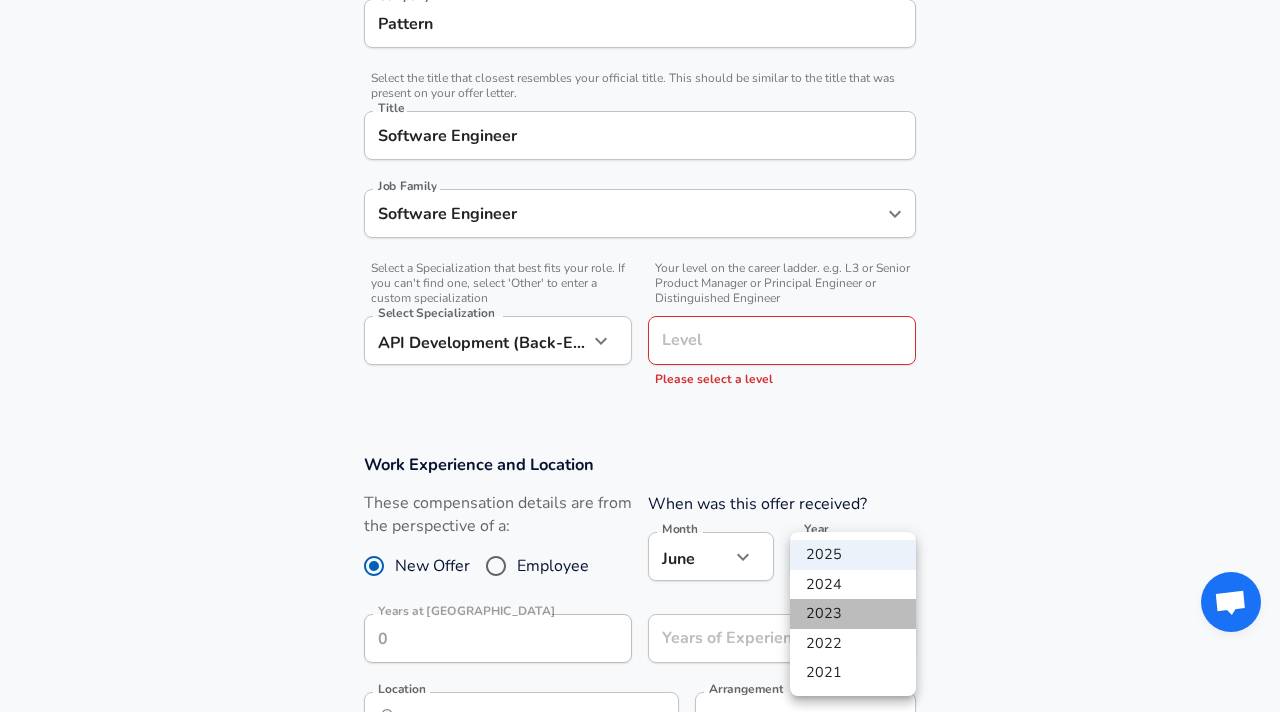 click on "2023" at bounding box center (853, 614) 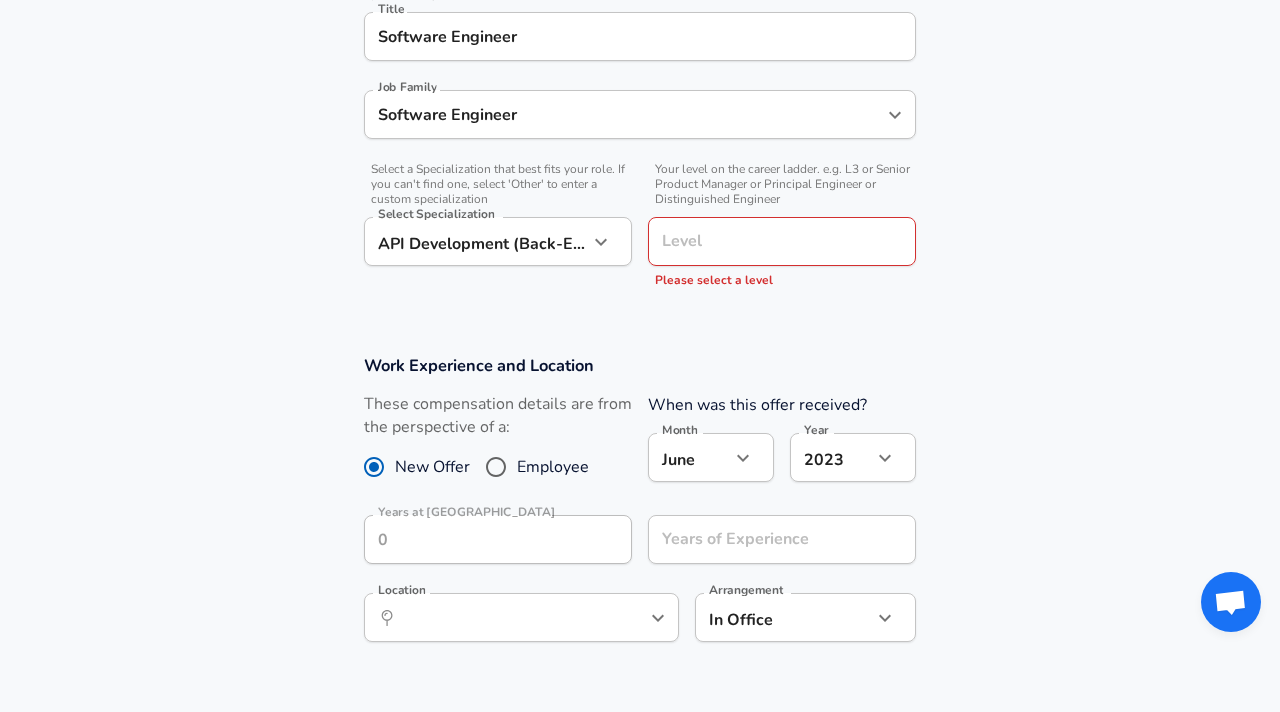 scroll, scrollTop: 558, scrollLeft: 0, axis: vertical 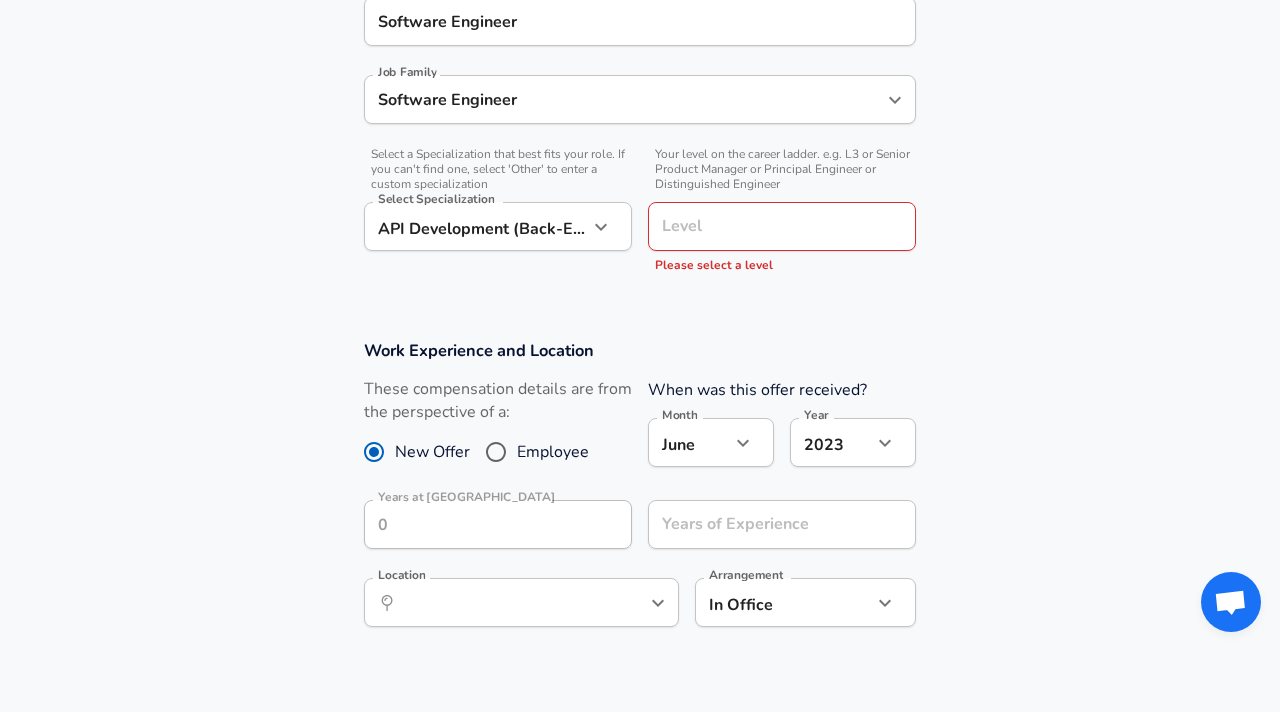 click 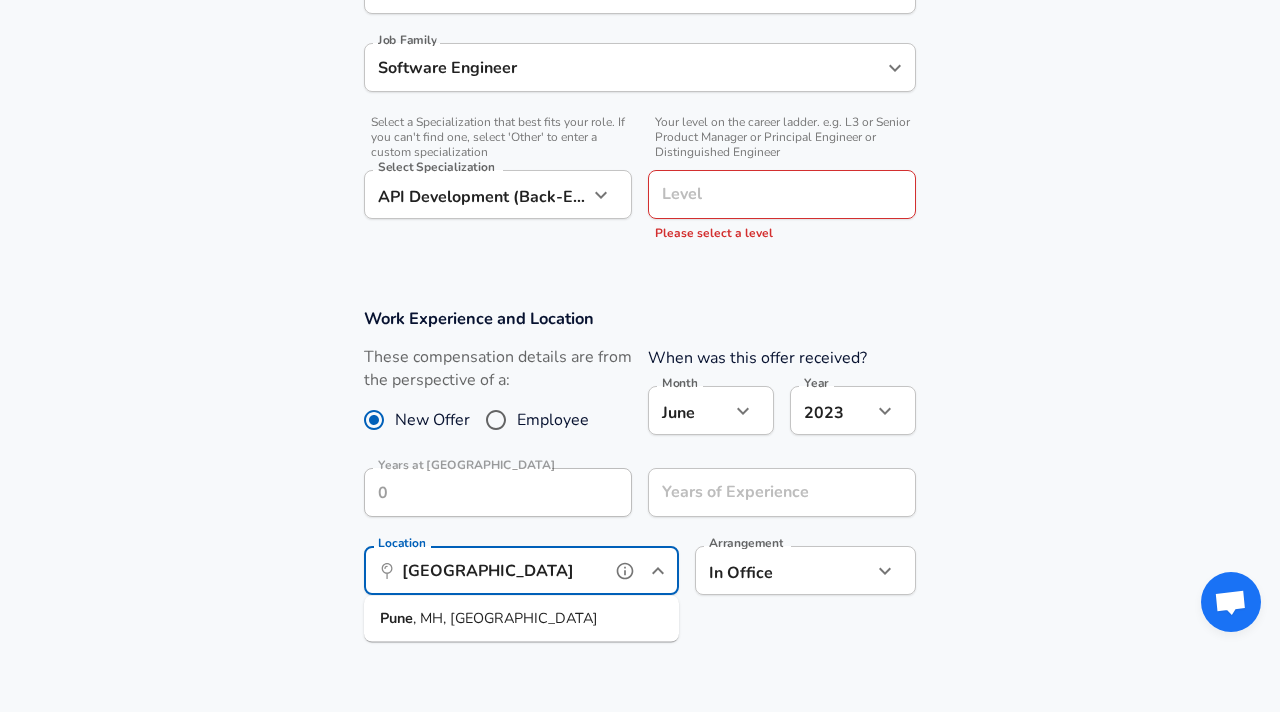 scroll, scrollTop: 603, scrollLeft: 0, axis: vertical 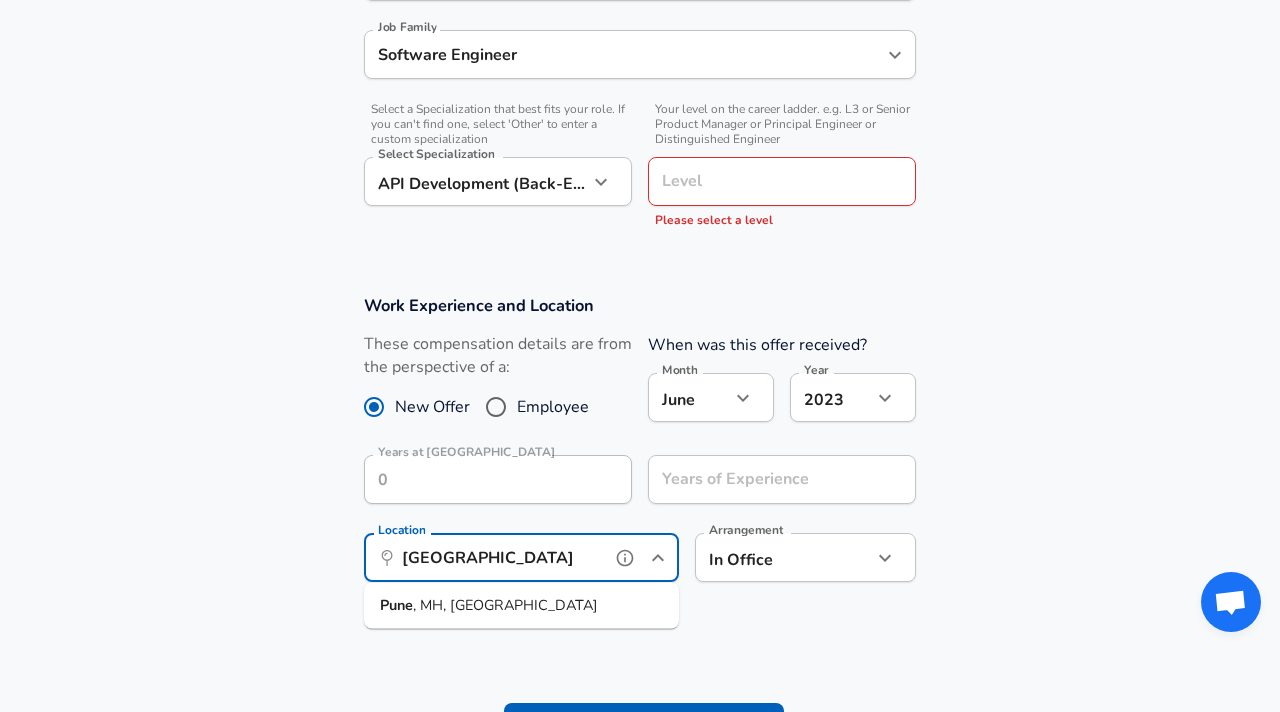click on "Pune , MH, [GEOGRAPHIC_DATA]" at bounding box center [521, 606] 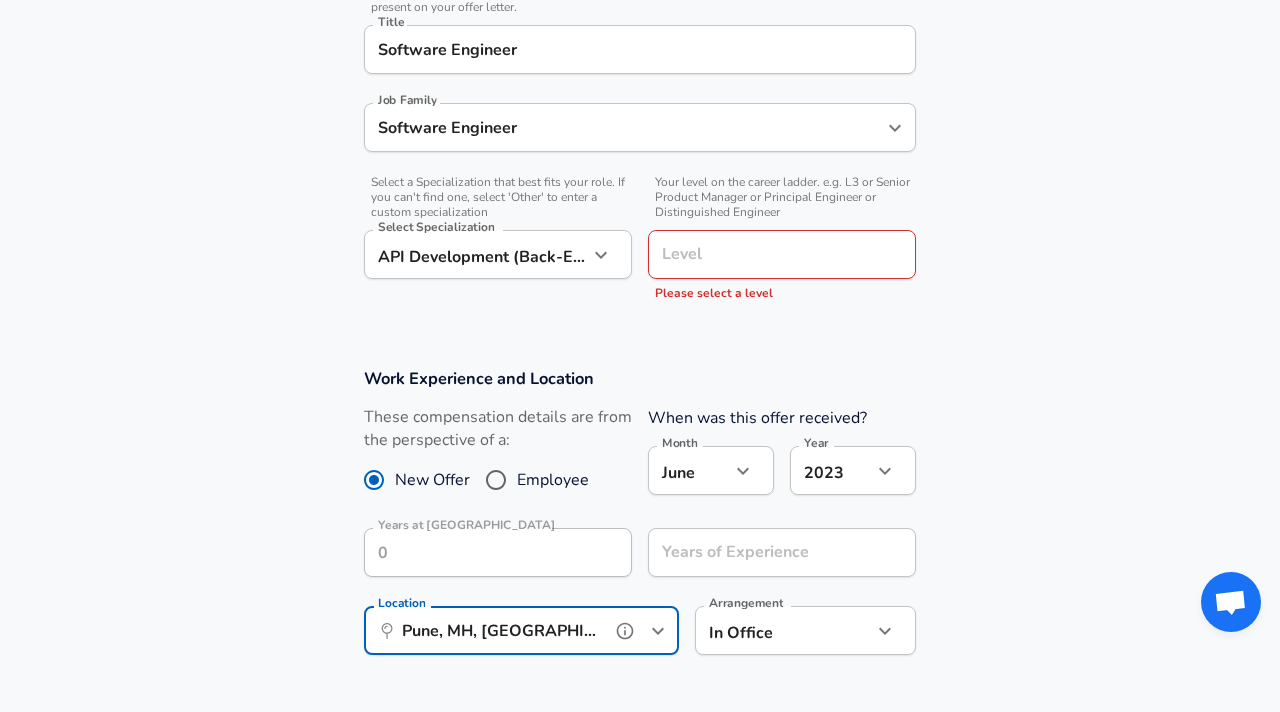 scroll, scrollTop: 524, scrollLeft: 0, axis: vertical 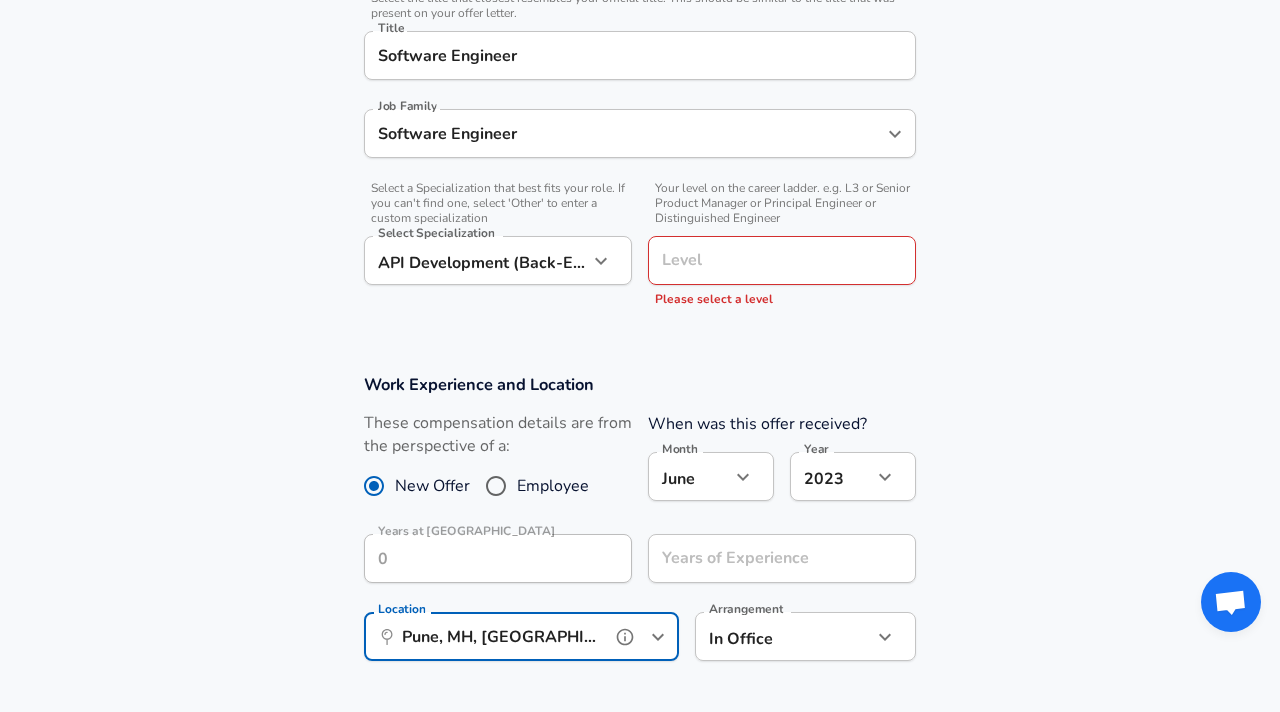 type on "Pune, MH, [GEOGRAPHIC_DATA]" 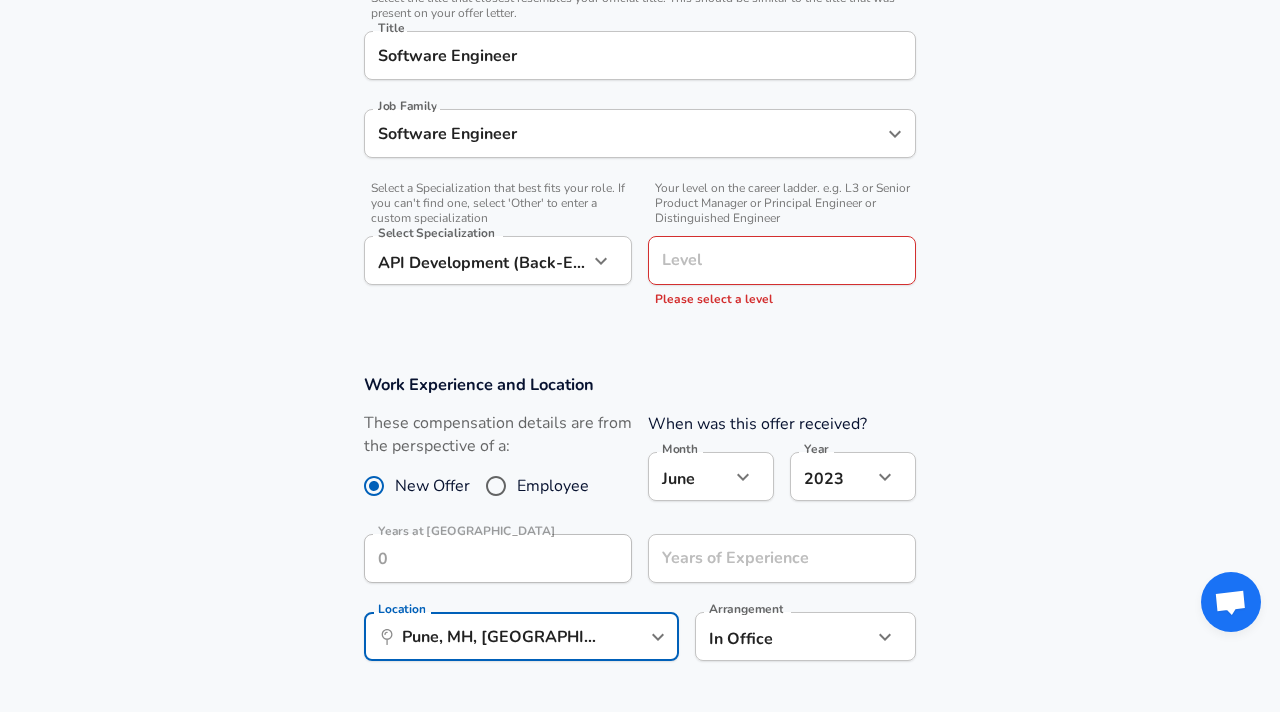 click on "Level" at bounding box center [782, 260] 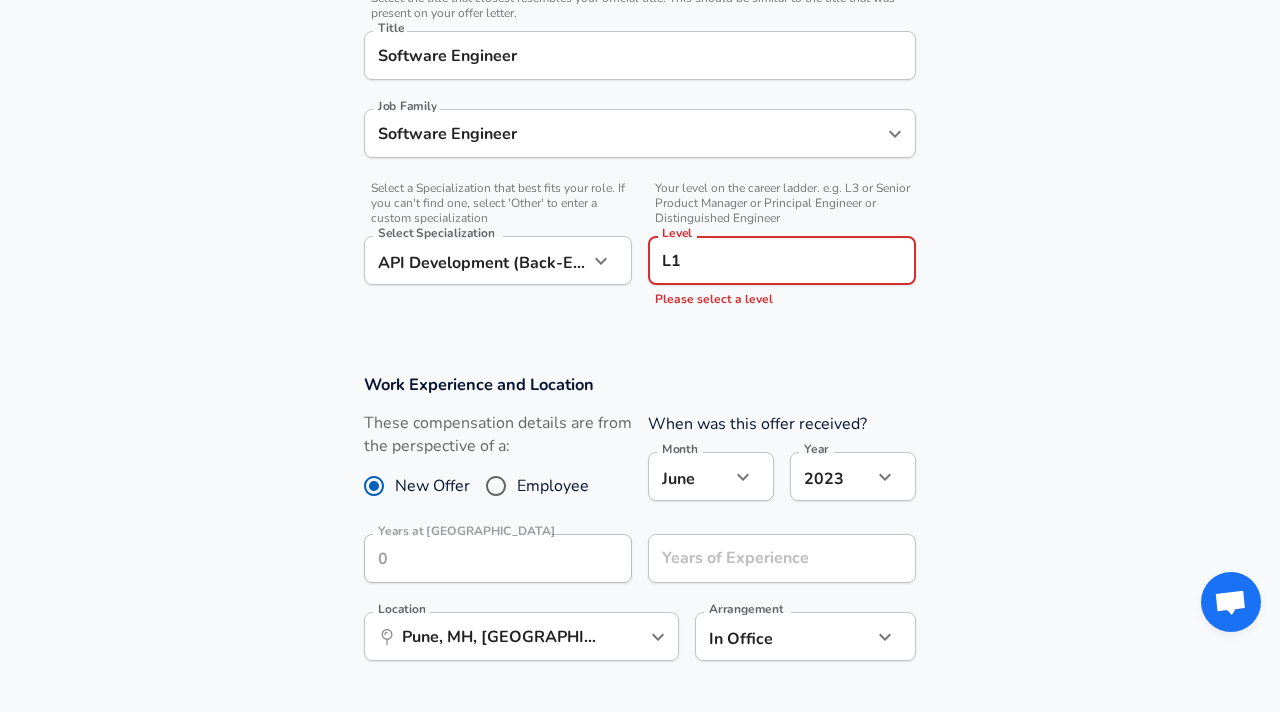 type on "L1" 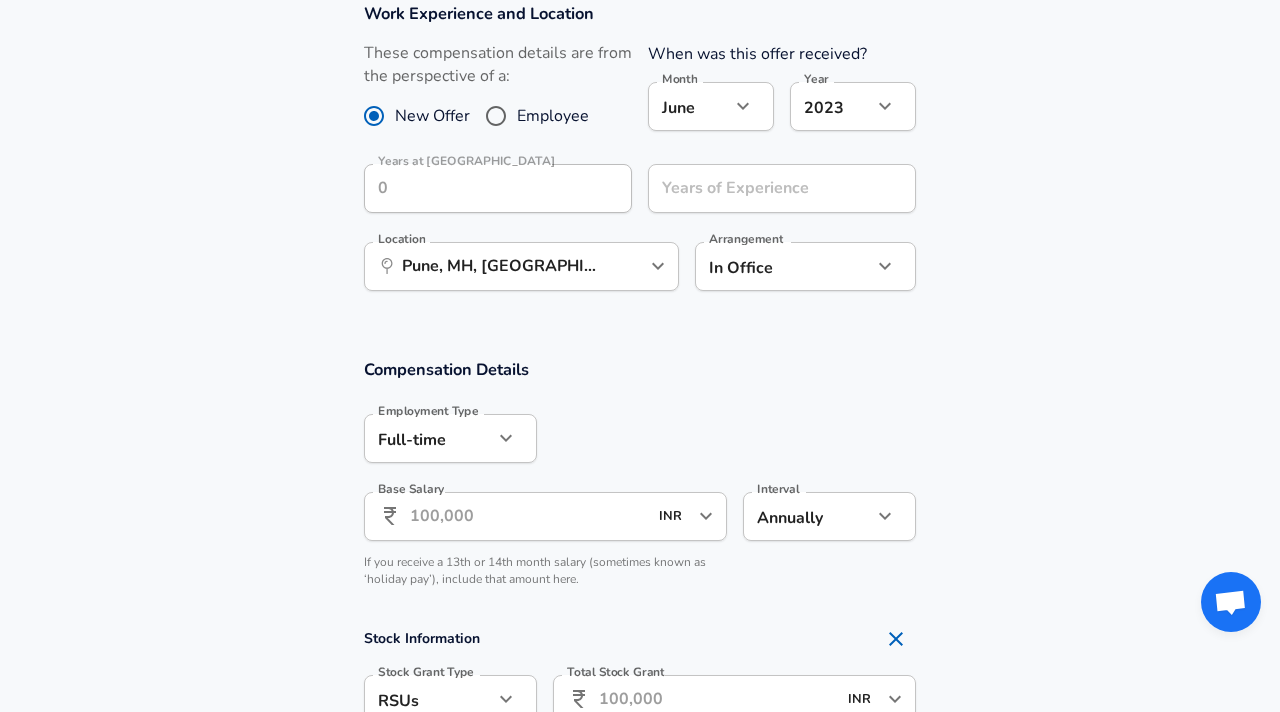 scroll, scrollTop: 908, scrollLeft: 0, axis: vertical 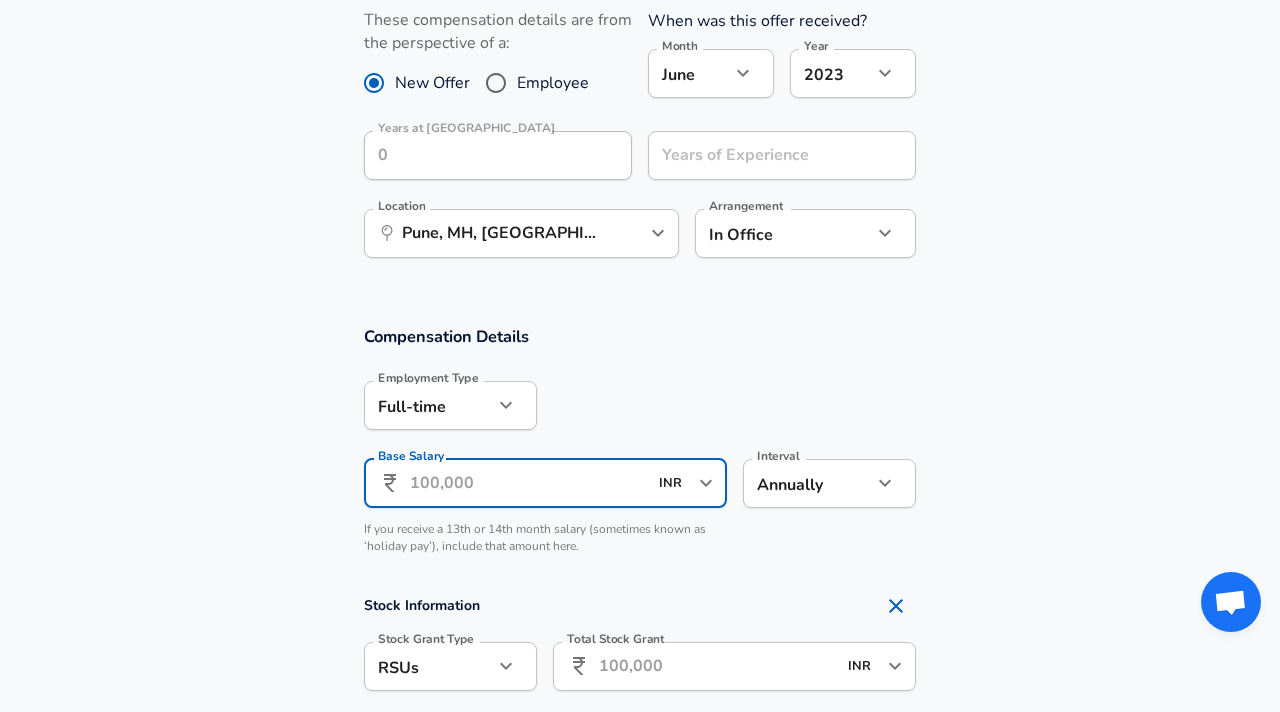 click on "Base Salary" at bounding box center (528, 483) 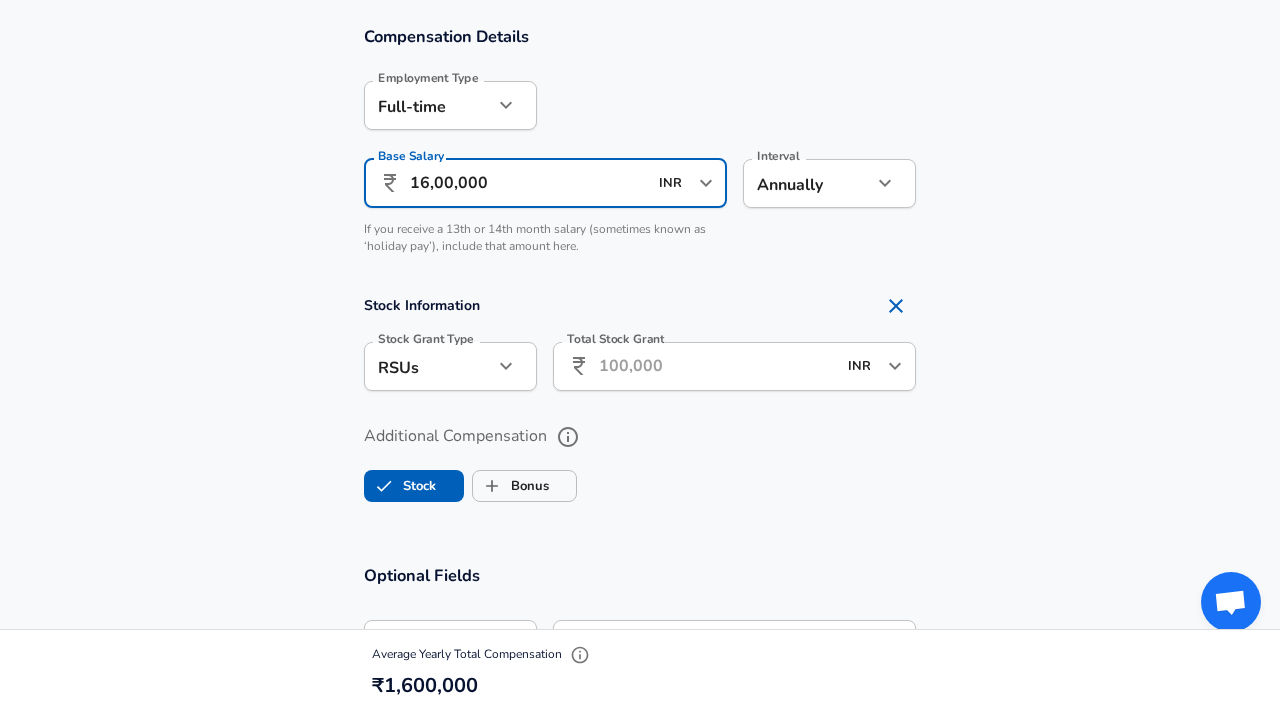 scroll, scrollTop: 1210, scrollLeft: 0, axis: vertical 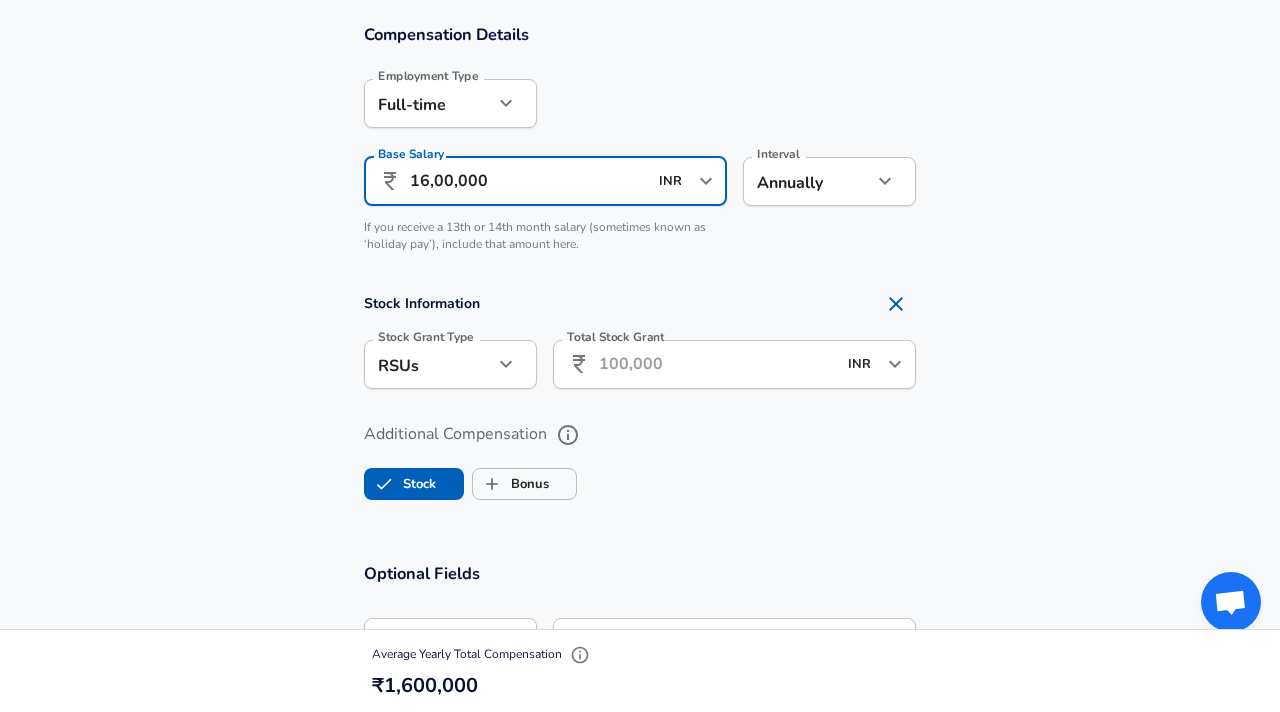 type on "16,00,000" 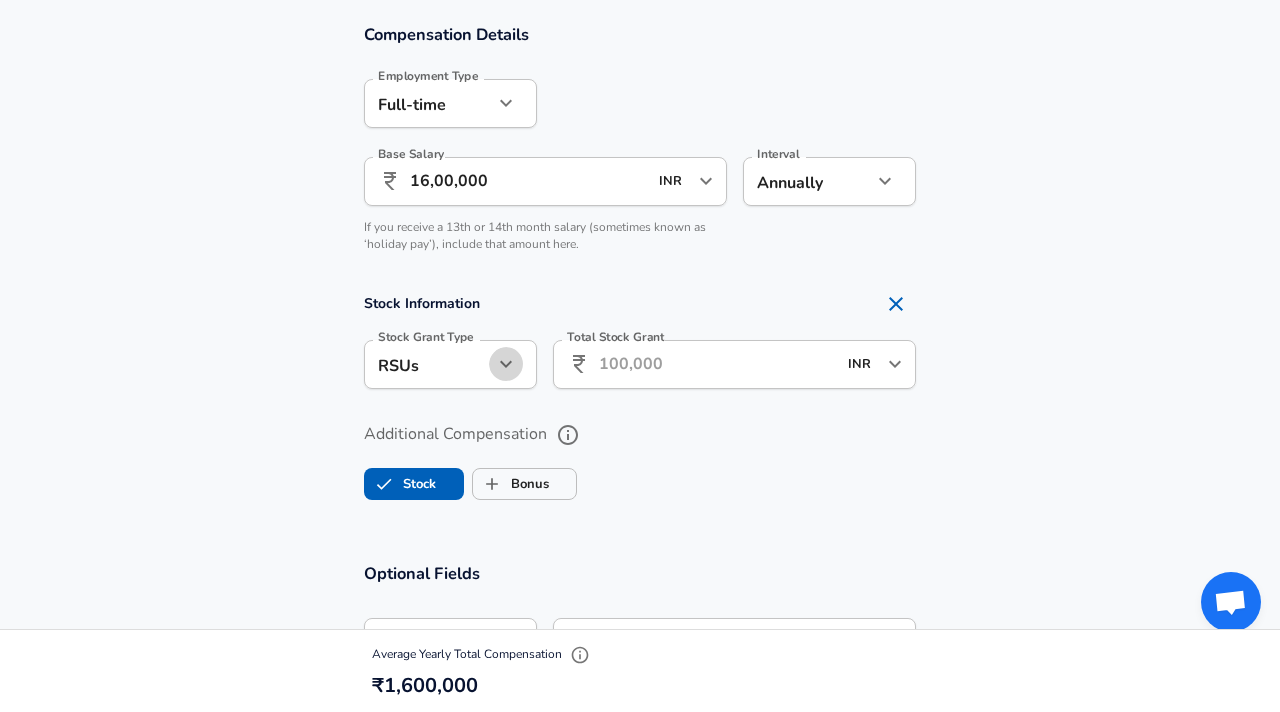 click 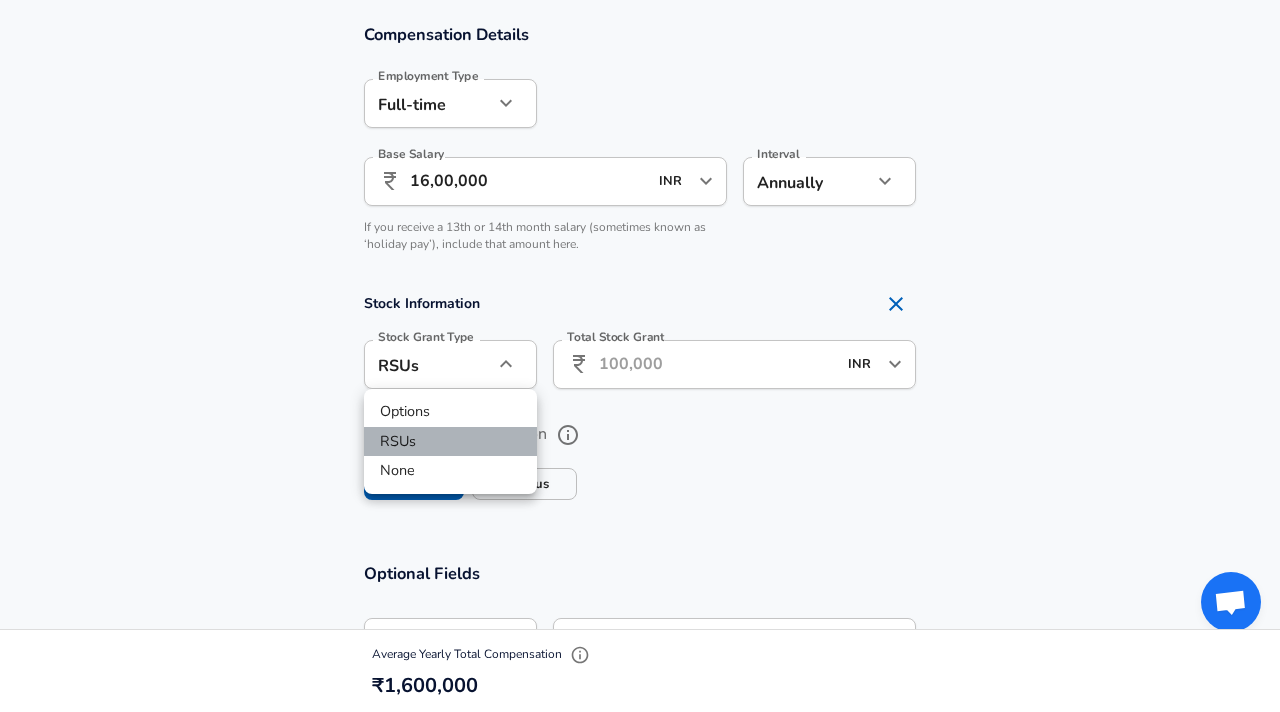 click on "RSUs" at bounding box center [450, 442] 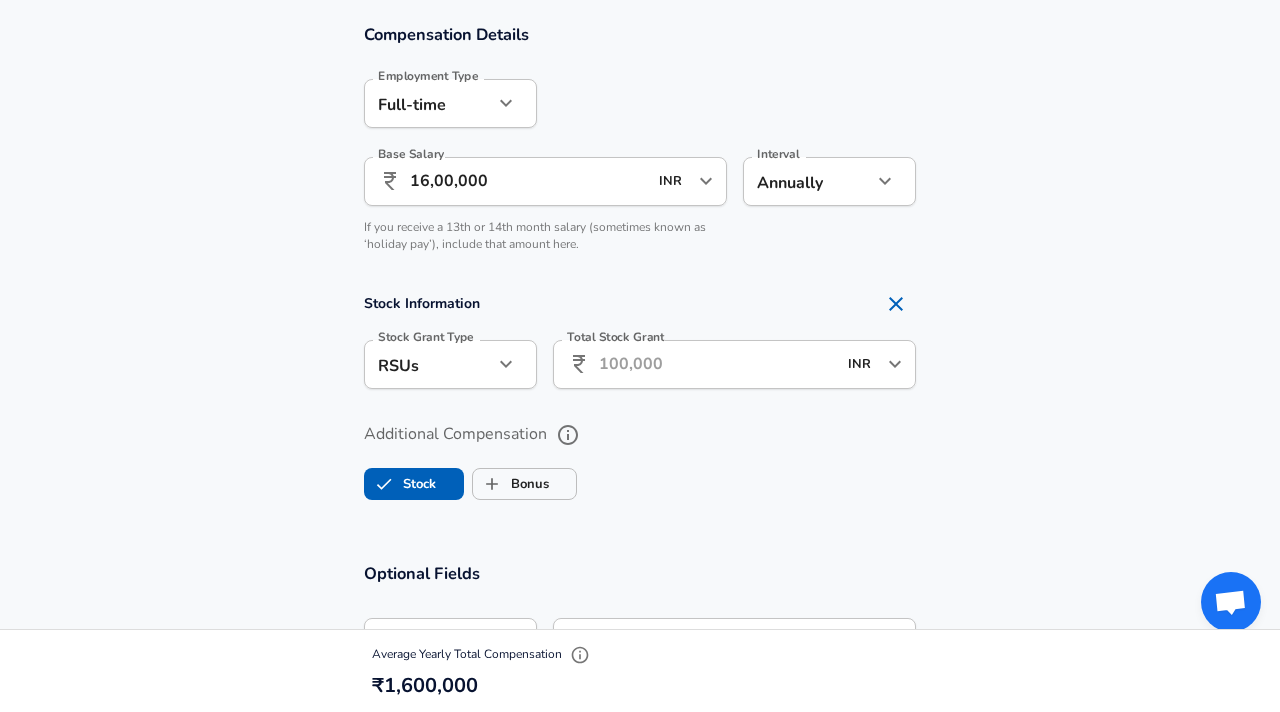 click on "Total Stock Grant" at bounding box center [717, 364] 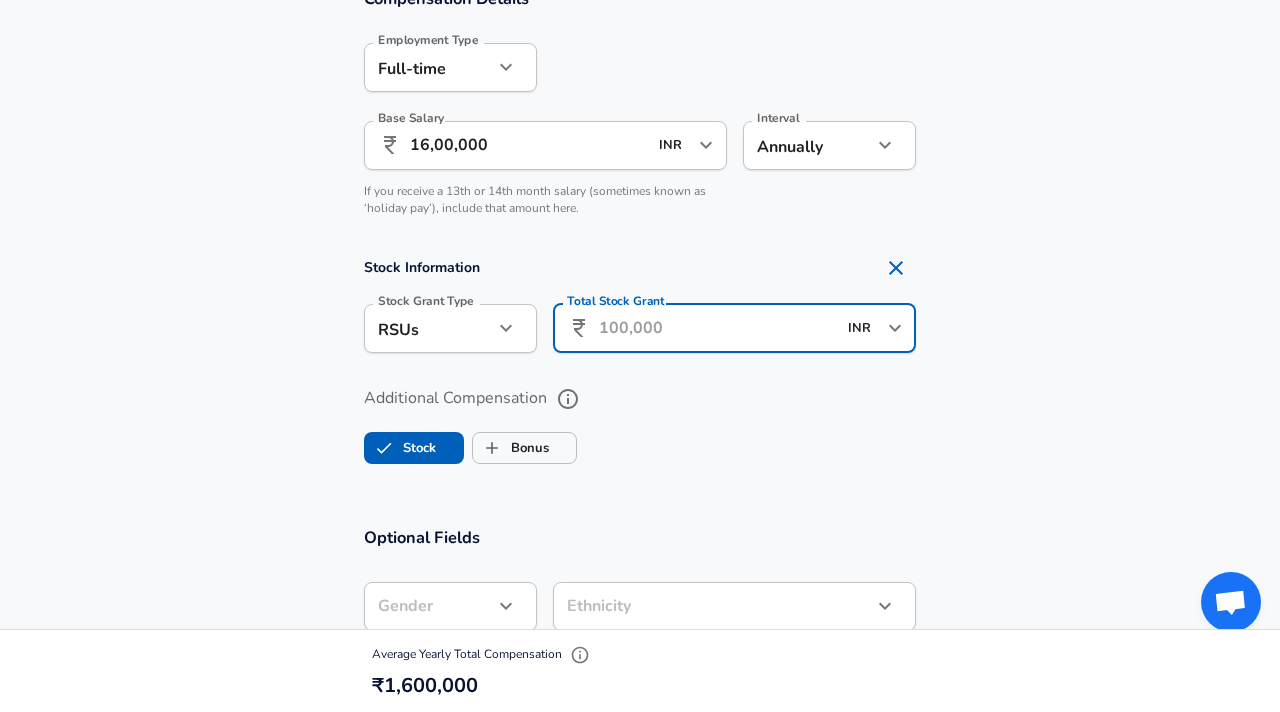 scroll, scrollTop: 1260, scrollLeft: 0, axis: vertical 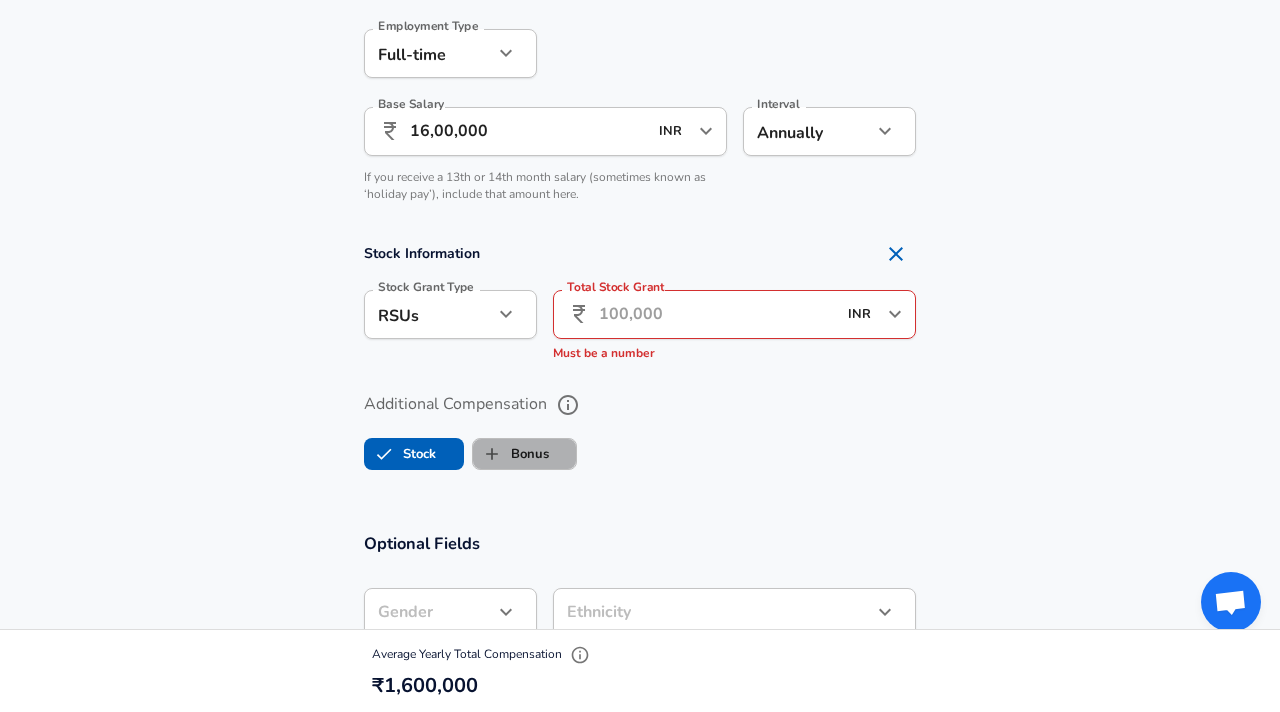 click on "Bonus" at bounding box center (511, 454) 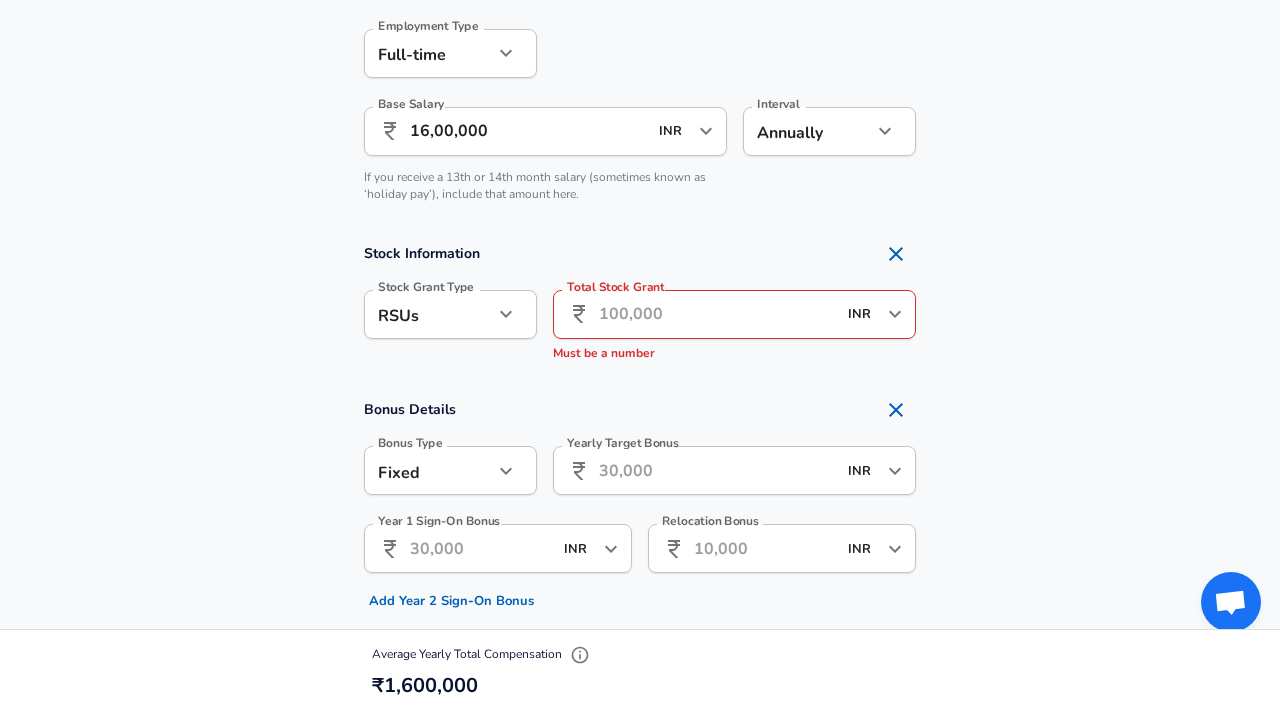 click on "Yearly Target Bonus" at bounding box center [717, 470] 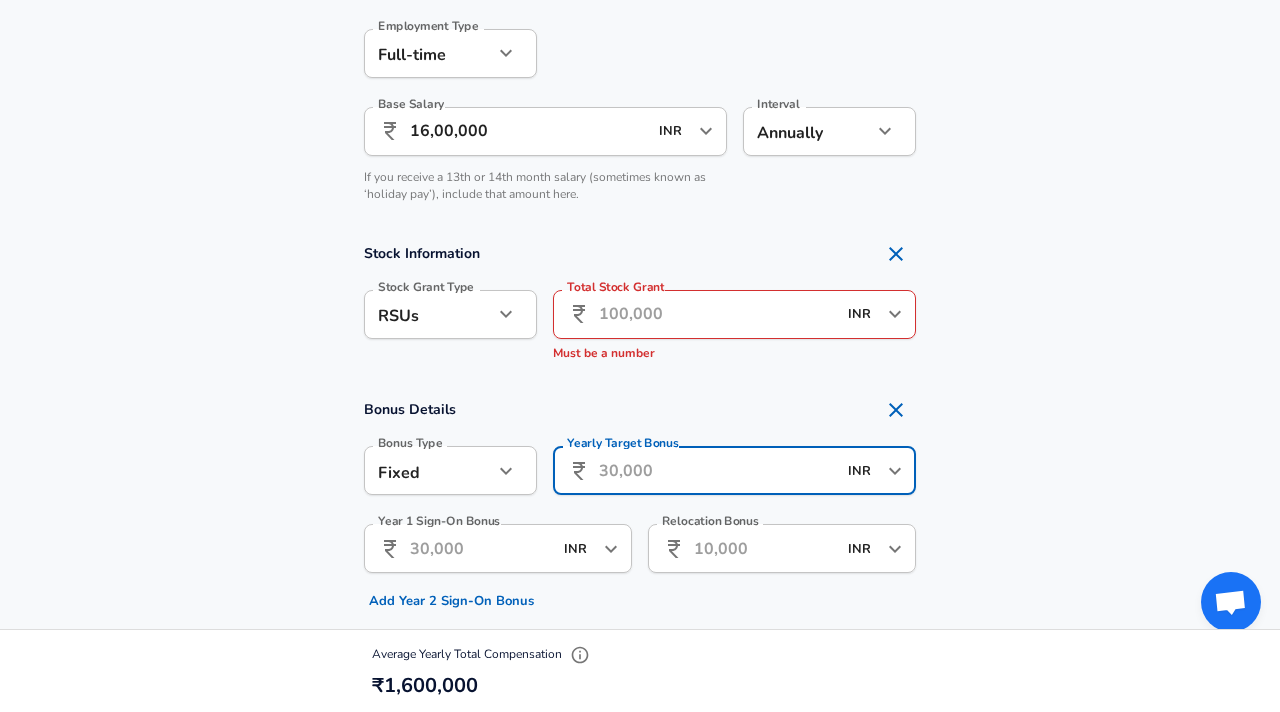 click on "Year 1 Sign-On Bonus" at bounding box center [481, 548] 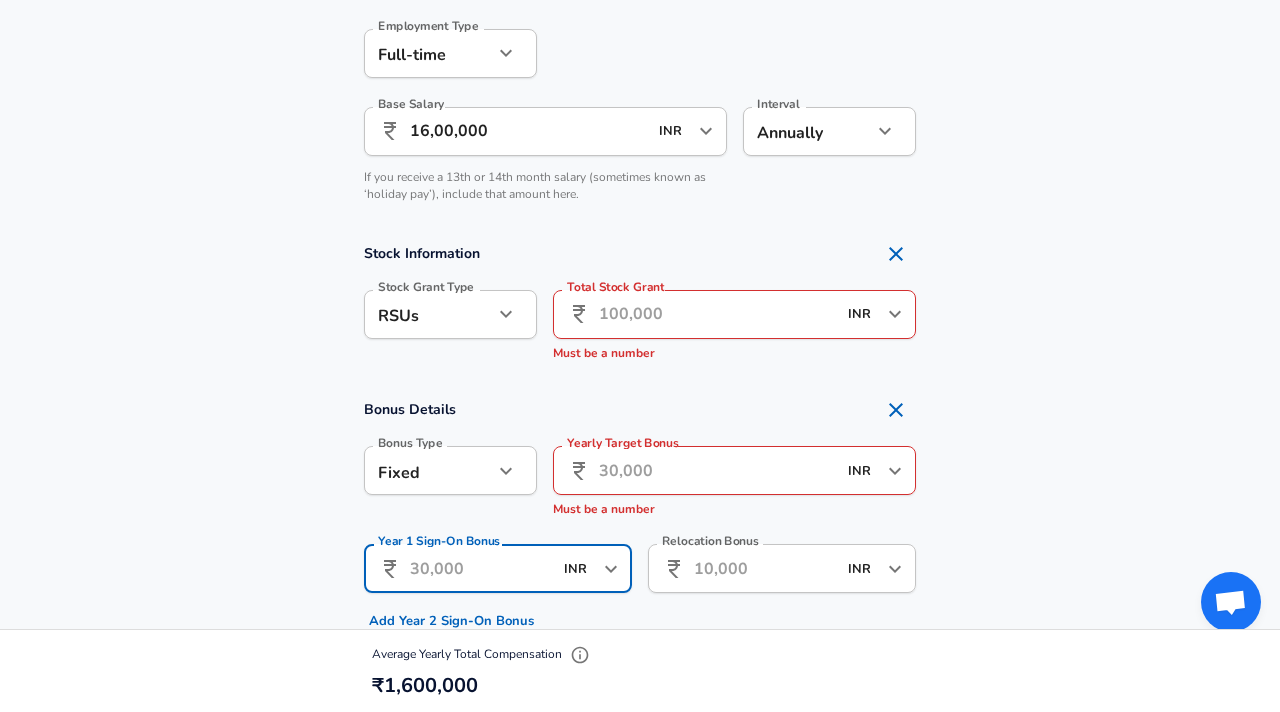click on "Yearly Target Bonus" at bounding box center (717, 470) 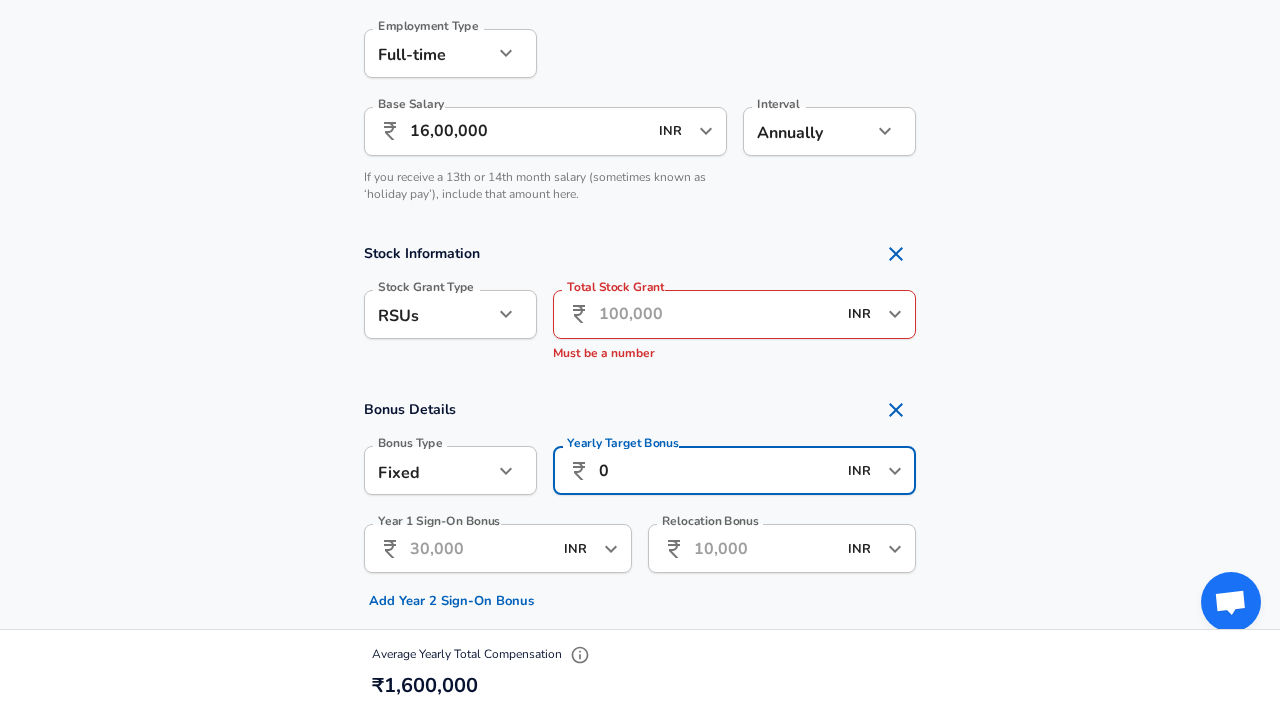 type on "0" 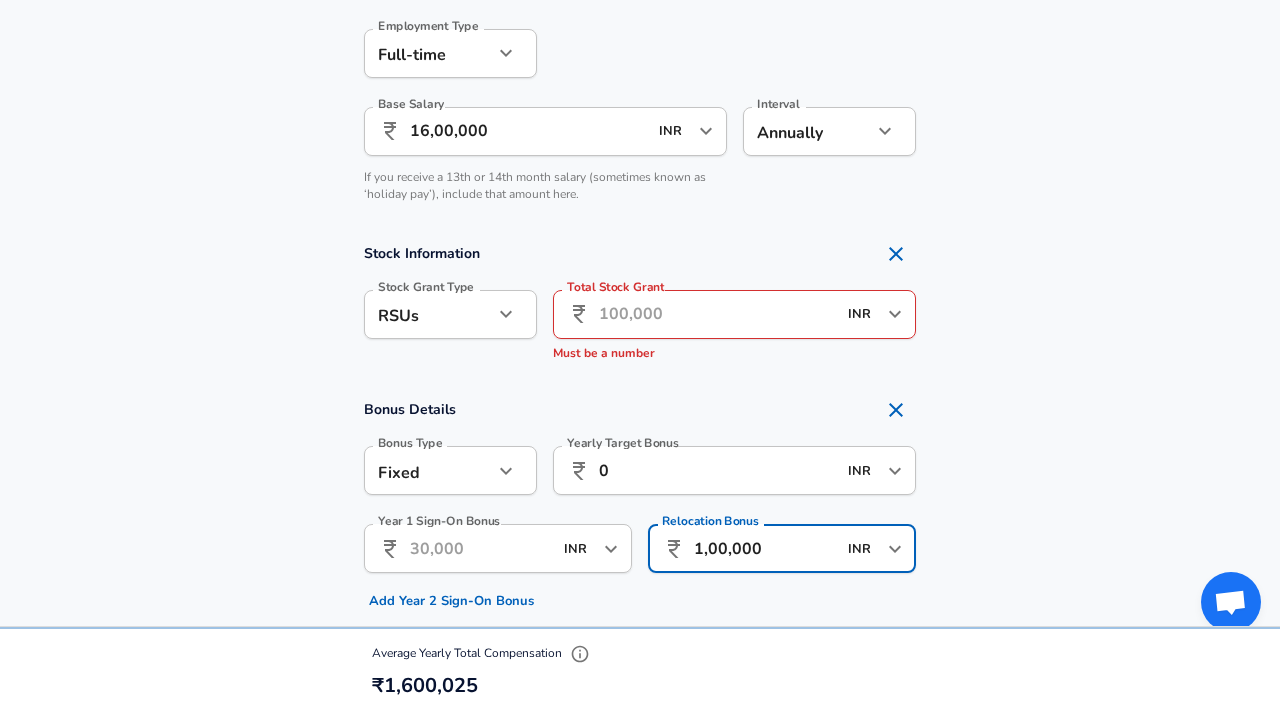 type on "1,00,000" 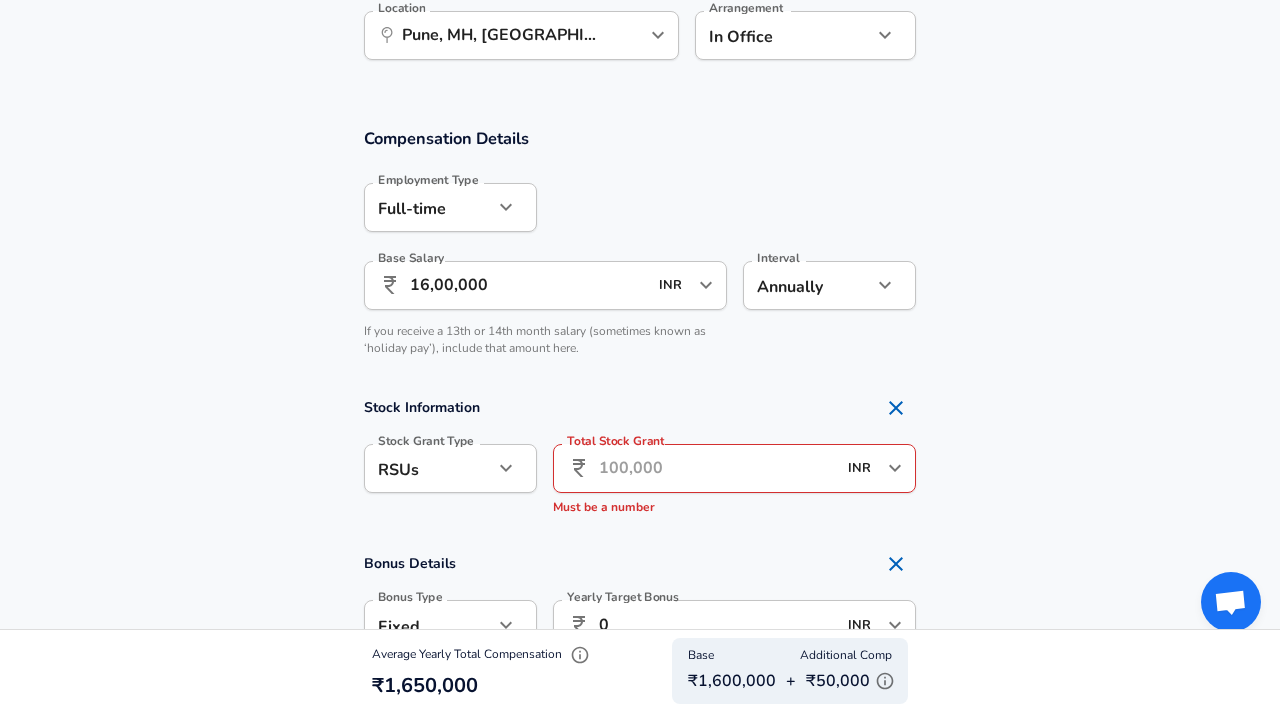 scroll, scrollTop: 1104, scrollLeft: 0, axis: vertical 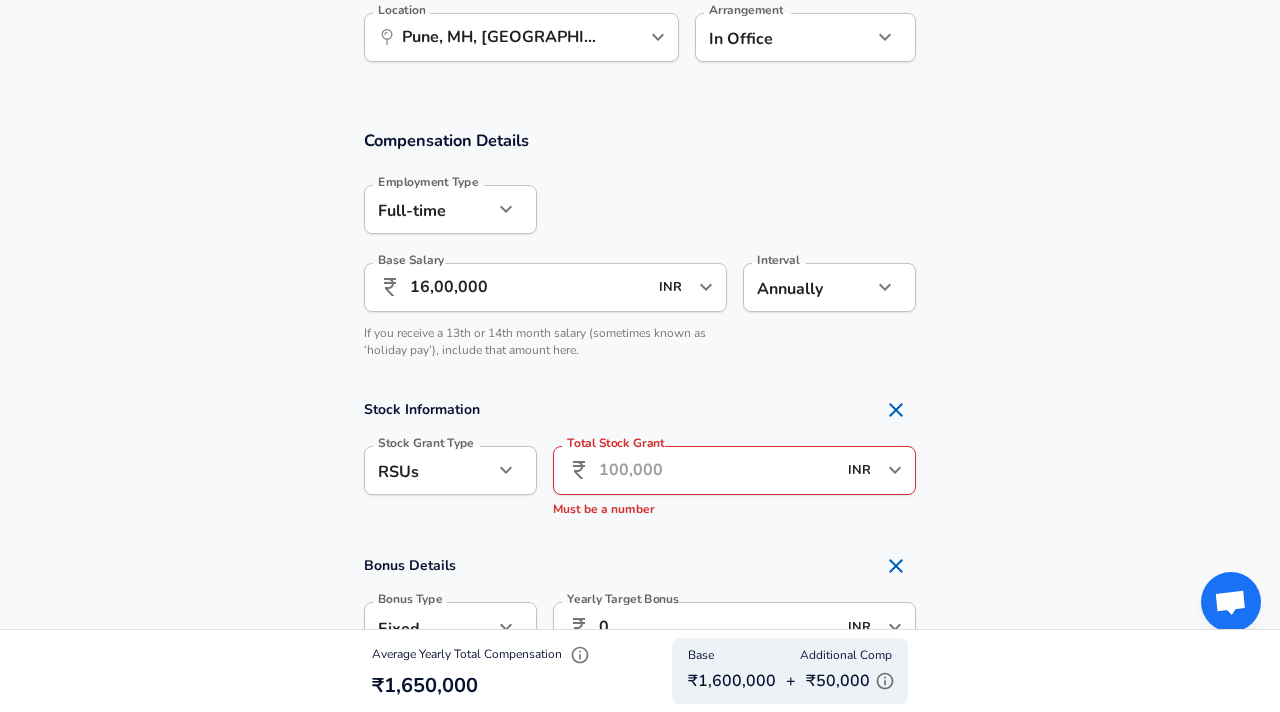 type on "1,00,000" 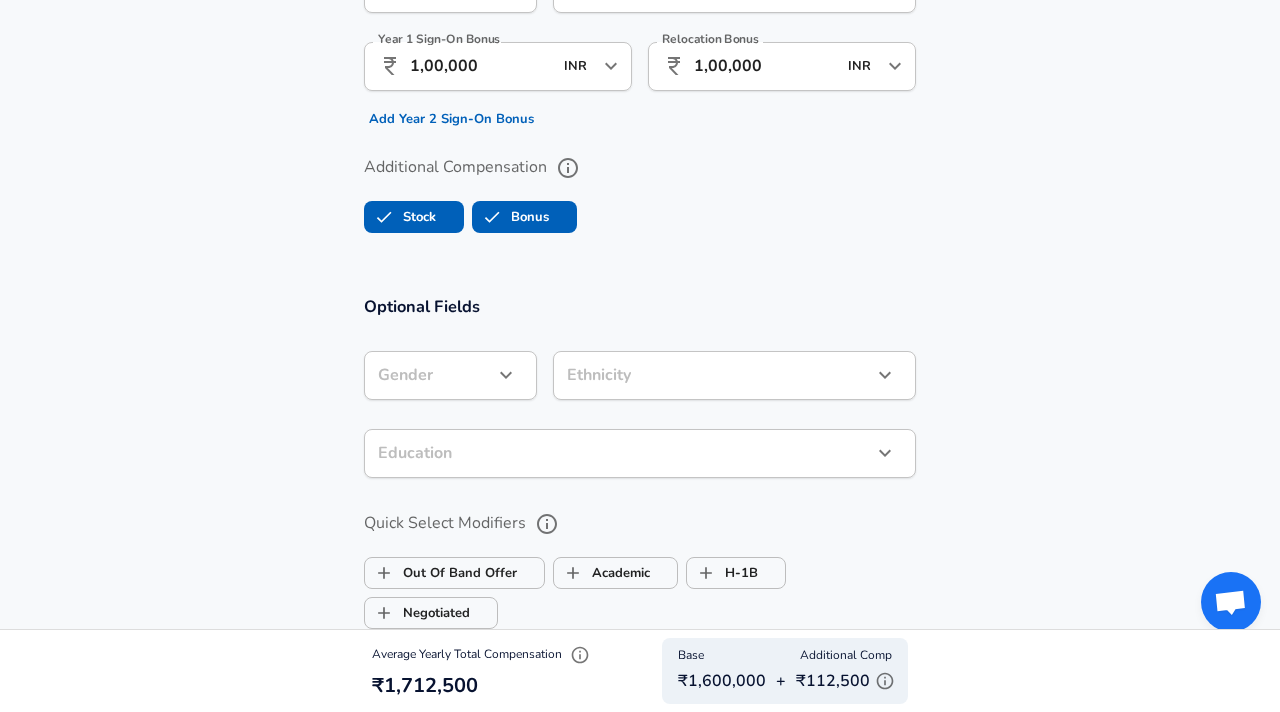 scroll, scrollTop: 1754, scrollLeft: 0, axis: vertical 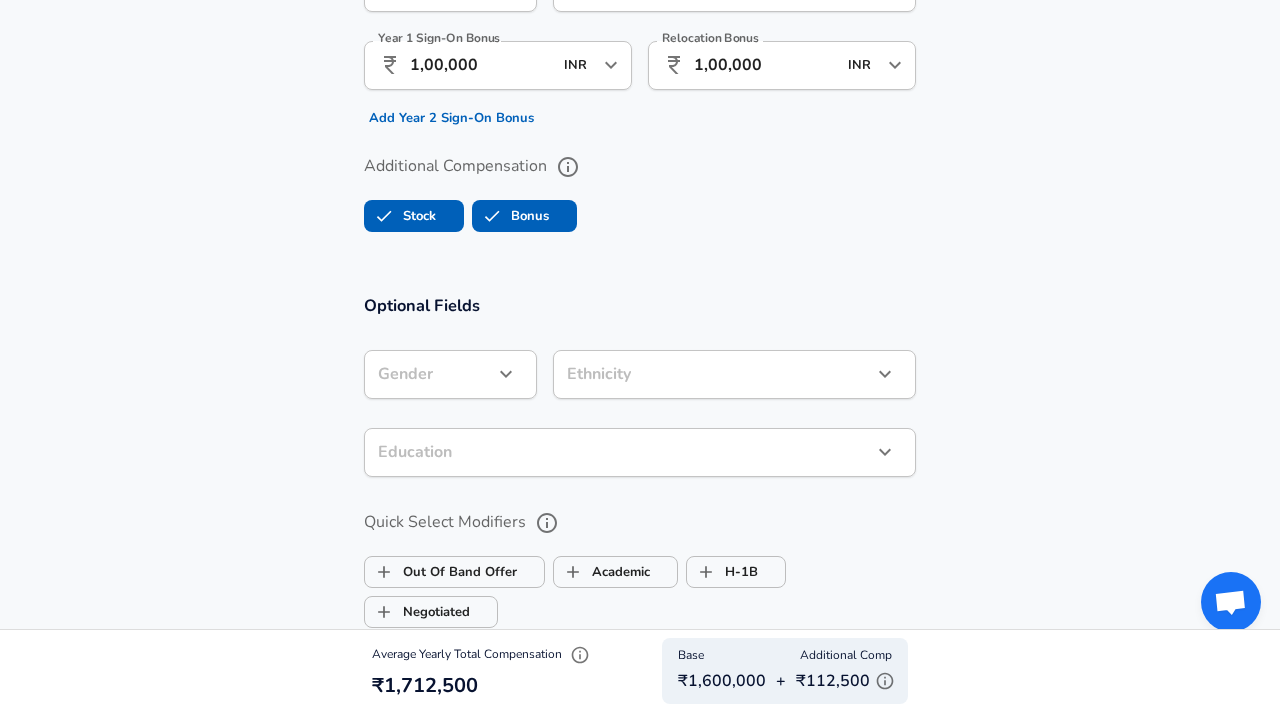 type on "2,50,000" 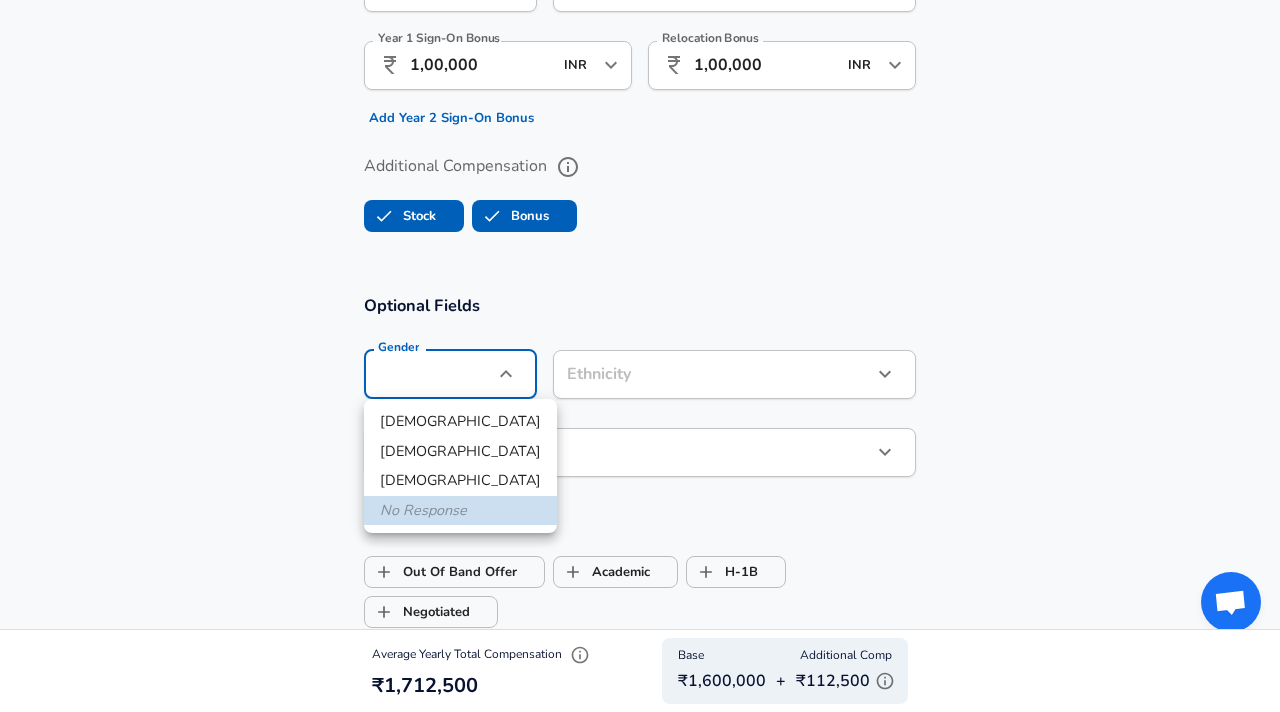 click on "Restart Add Your Salary Upload your offer letter   to verify your submission Enhance Privacy and Anonymity No Automatically hides specific fields until there are enough submissions to safely display the full details.   More Details Based on your submission and the data points that we have already collected, we will automatically hide and anonymize specific fields if there aren't enough data points to remain sufficiently anonymous. Company & Title Information   Enter the company you received your offer from Company Pattern Company   Select the title that closest resembles your official title. This should be similar to the title that was present on your offer letter. Title Software Engineer Title Job Family Software Engineer Job Family   Select a Specialization that best fits your role. If you can't find one, select 'Other' to enter a custom specialization Select Specialization API Development (Back-End) API Development (Back-End) Select Specialization   Level L1 Level Work Experience and Location New Offer 6 4" at bounding box center (640, -1398) 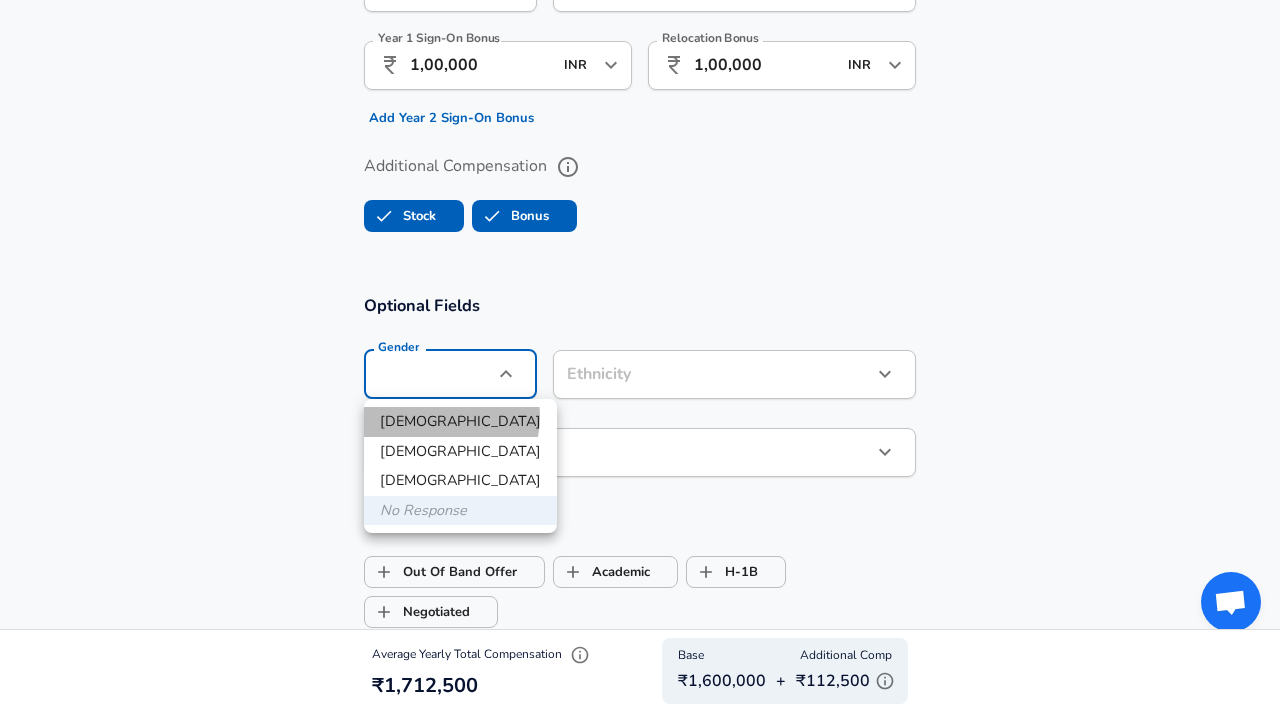 click on "[DEMOGRAPHIC_DATA]" at bounding box center (460, 422) 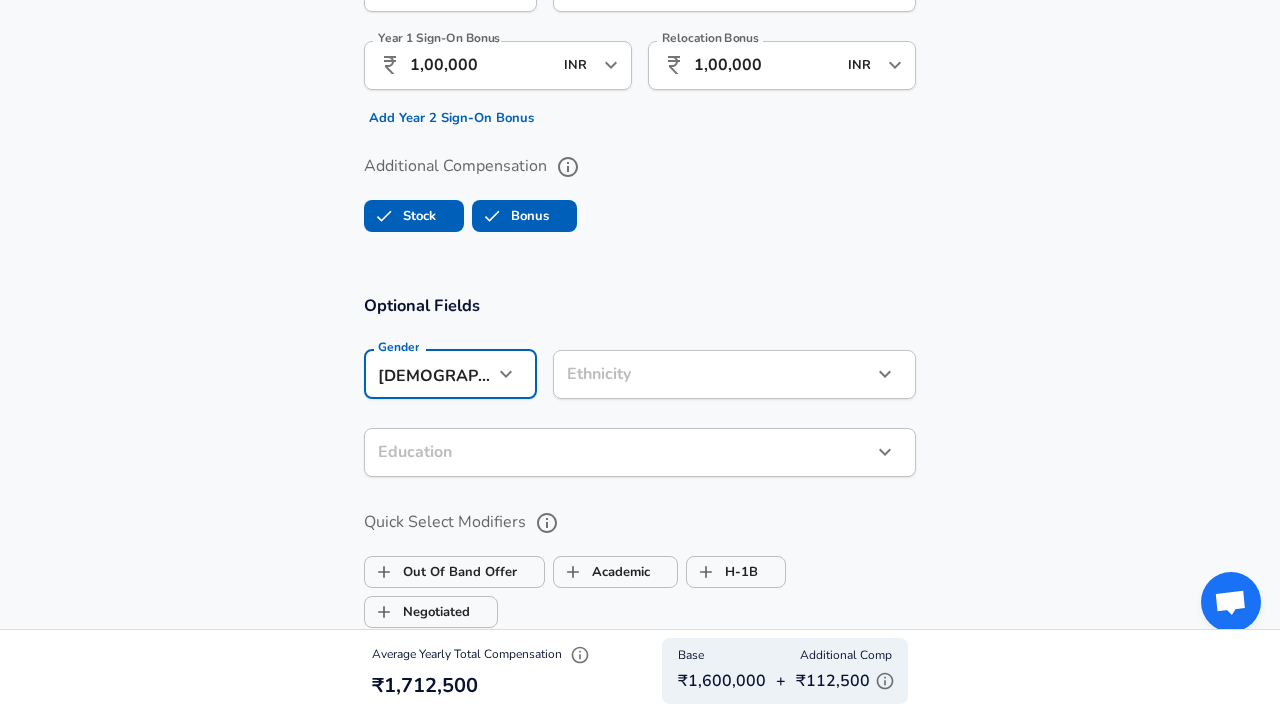 click on "Restart Add Your Salary Upload your offer letter   to verify your submission Enhance Privacy and Anonymity No Automatically hides specific fields until there are enough submissions to safely display the full details.   More Details Based on your submission and the data points that we have already collected, we will automatically hide and anonymize specific fields if there aren't enough data points to remain sufficiently anonymous. Company & Title Information   Enter the company you received your offer from Company Pattern Company   Select the title that closest resembles your official title. This should be similar to the title that was present on your offer letter. Title Software Engineer Title Job Family Software Engineer Job Family   Select a Specialization that best fits your role. If you can't find one, select 'Other' to enter a custom specialization Select Specialization API Development (Back-End) API Development (Back-End) Select Specialization   Level L1 Level Work Experience and Location New Offer 6 4" at bounding box center [640, -1398] 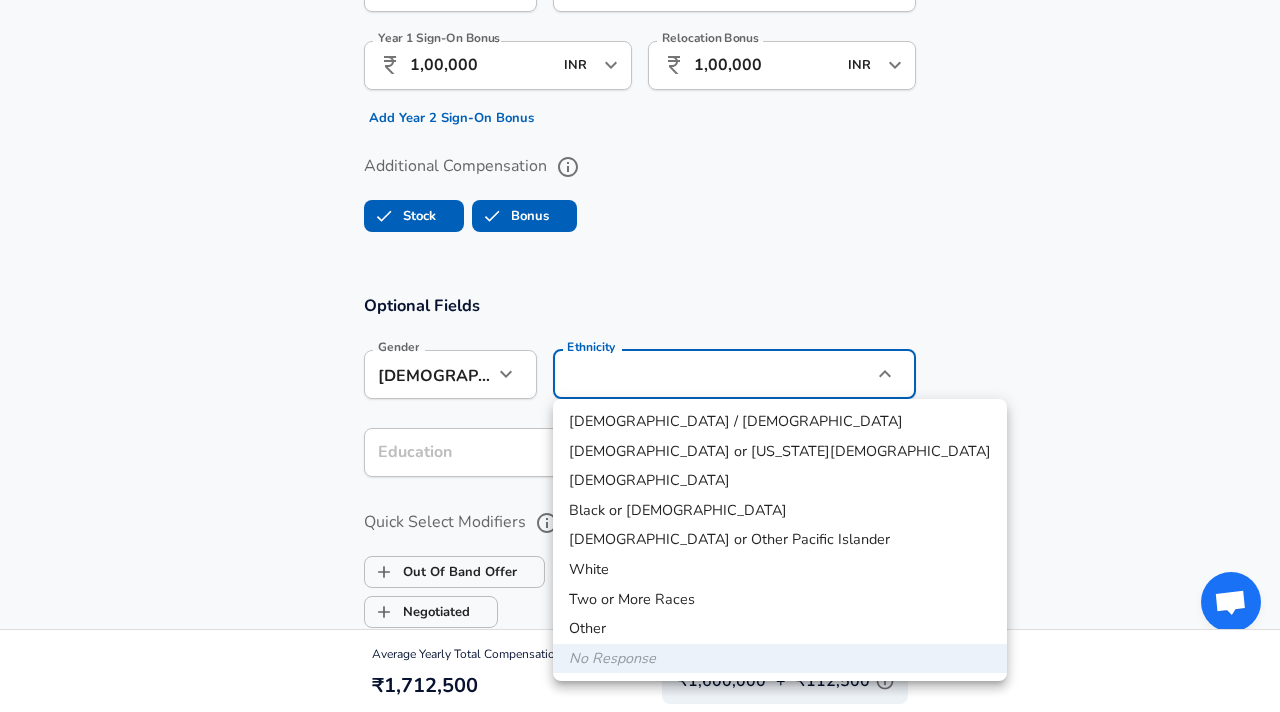 click at bounding box center [640, 356] 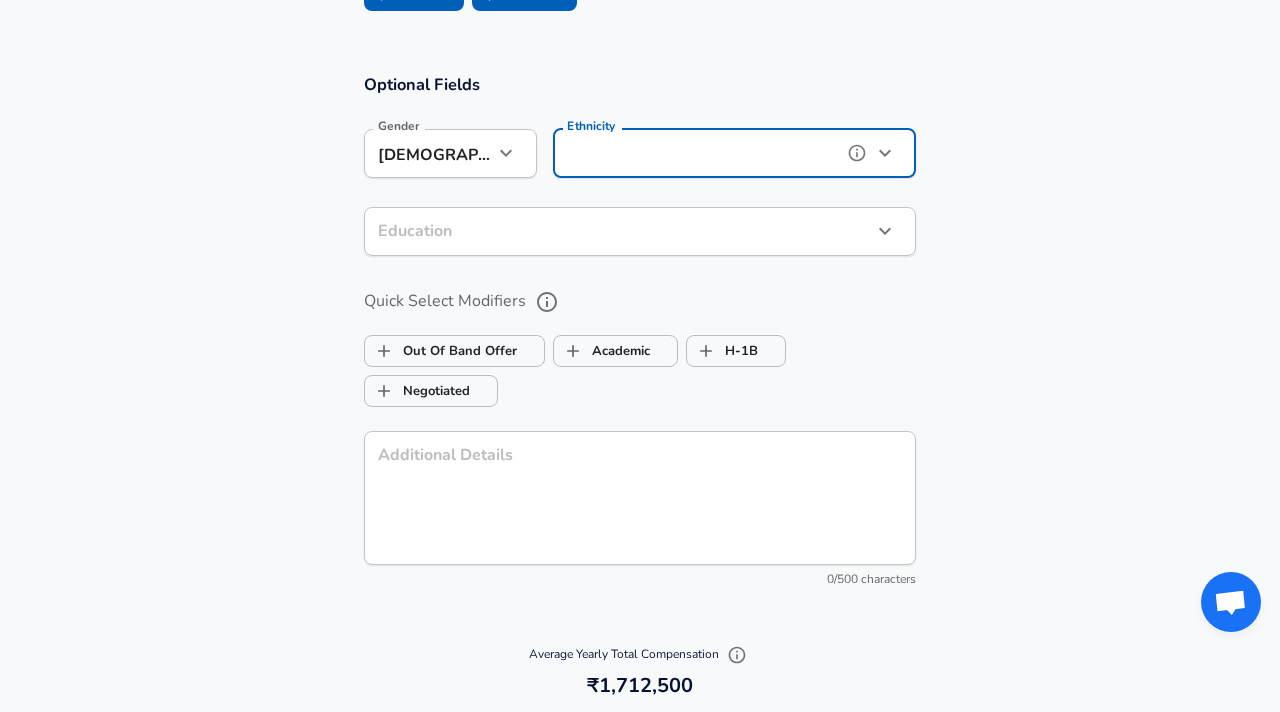 scroll, scrollTop: 1982, scrollLeft: 0, axis: vertical 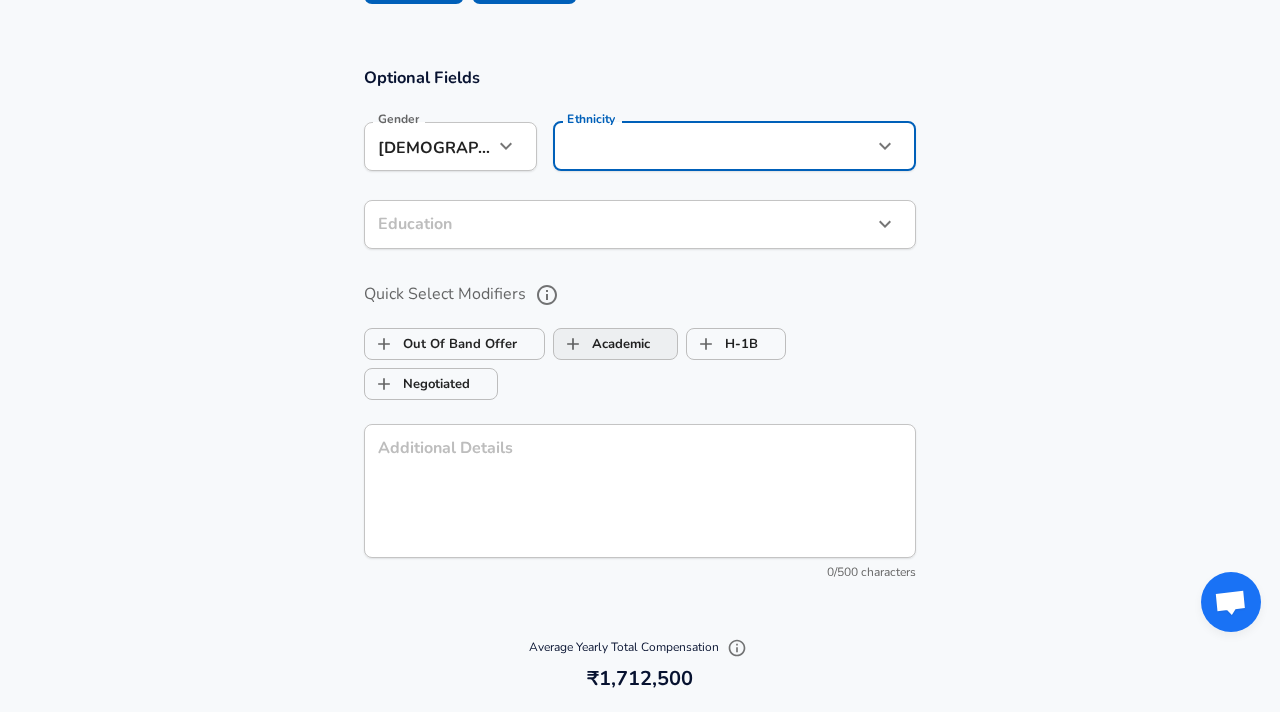 click on "Academic" at bounding box center [602, 344] 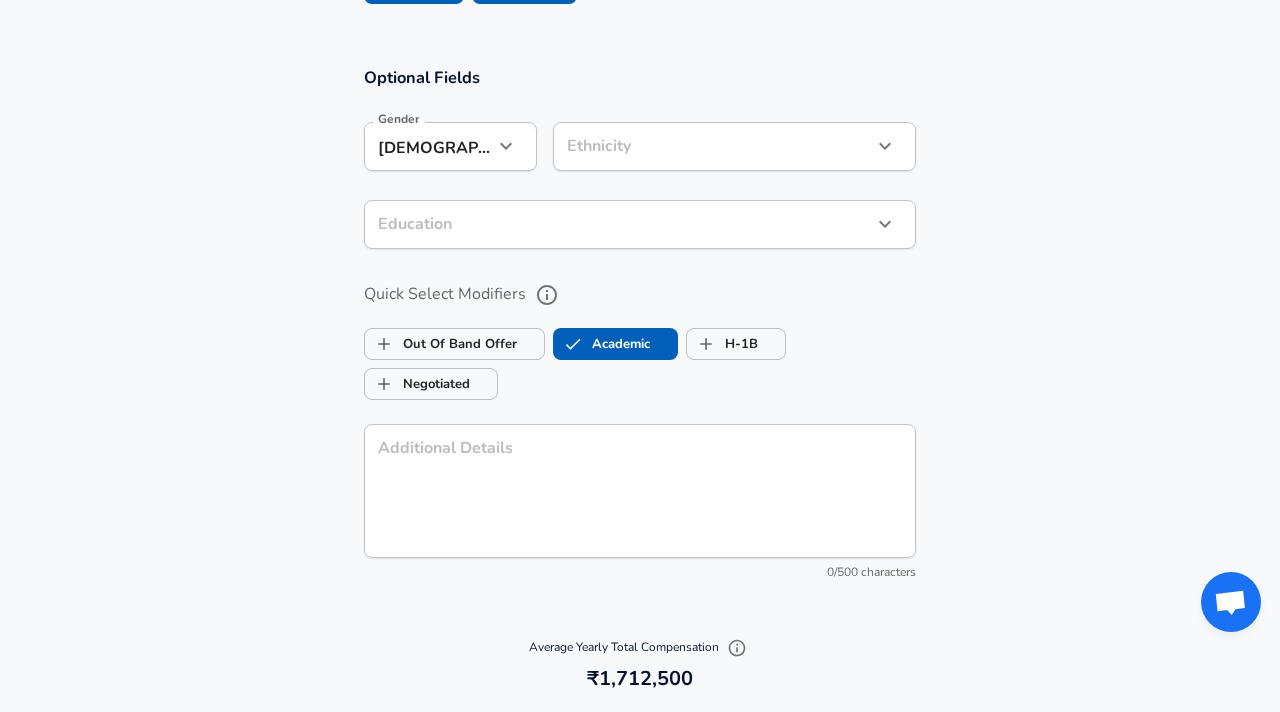 click on "Academic" at bounding box center [602, 344] 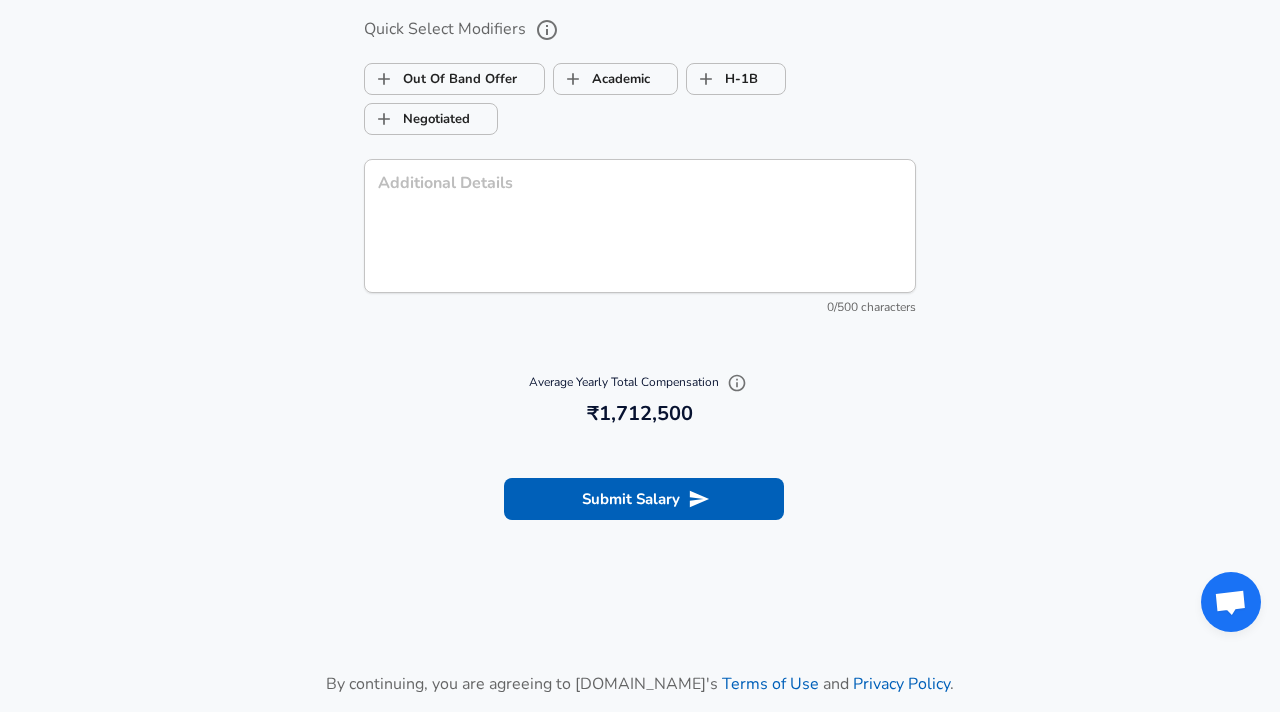 scroll, scrollTop: 2248, scrollLeft: 0, axis: vertical 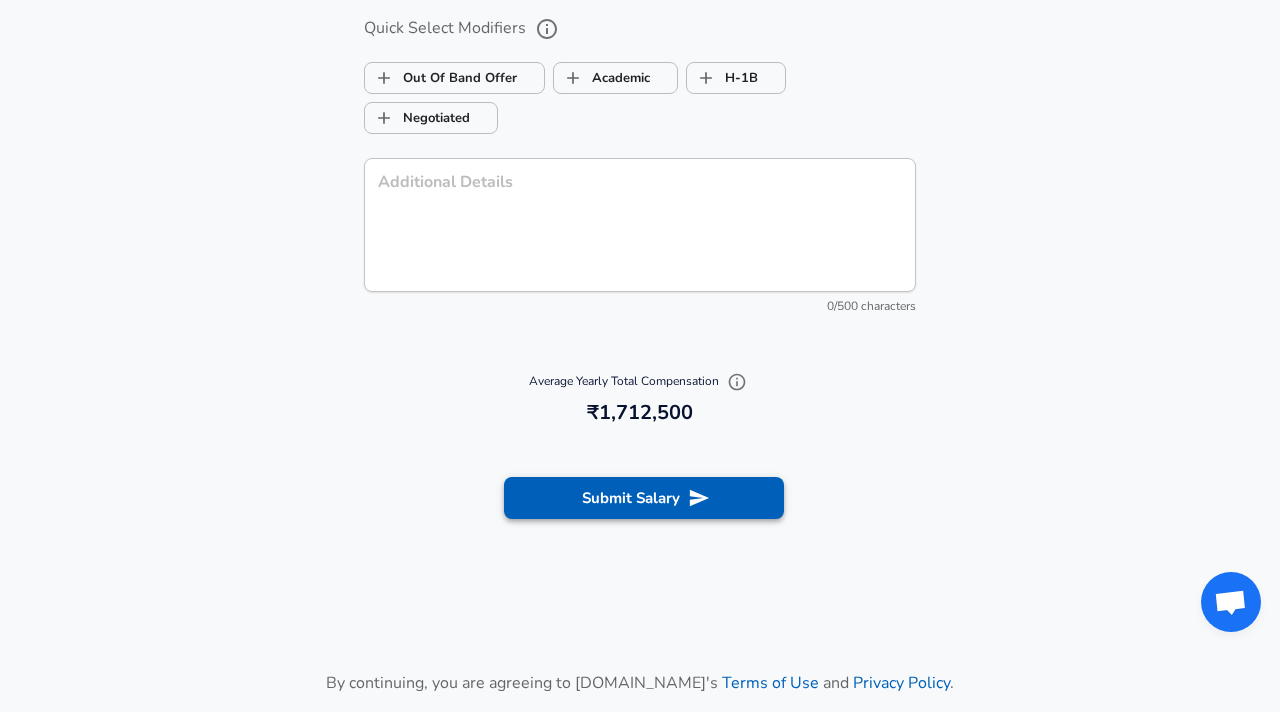 click on "Submit Salary" at bounding box center (644, 498) 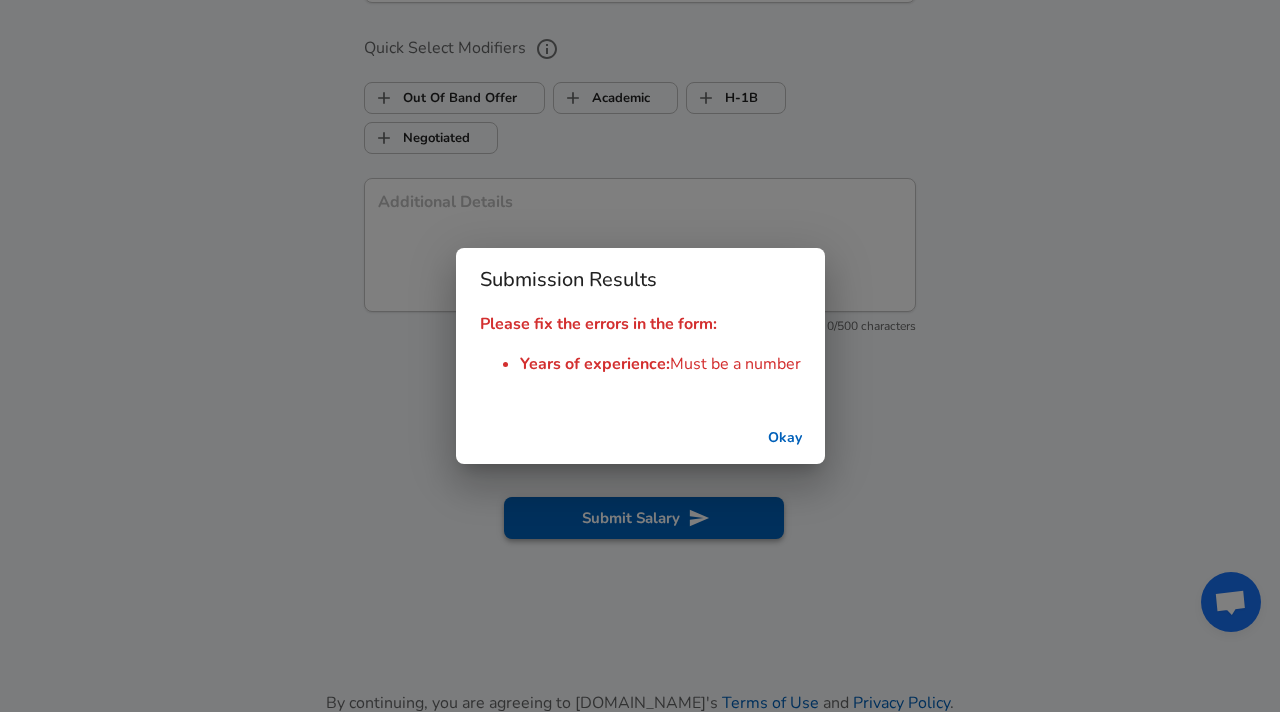 scroll, scrollTop: 2268, scrollLeft: 0, axis: vertical 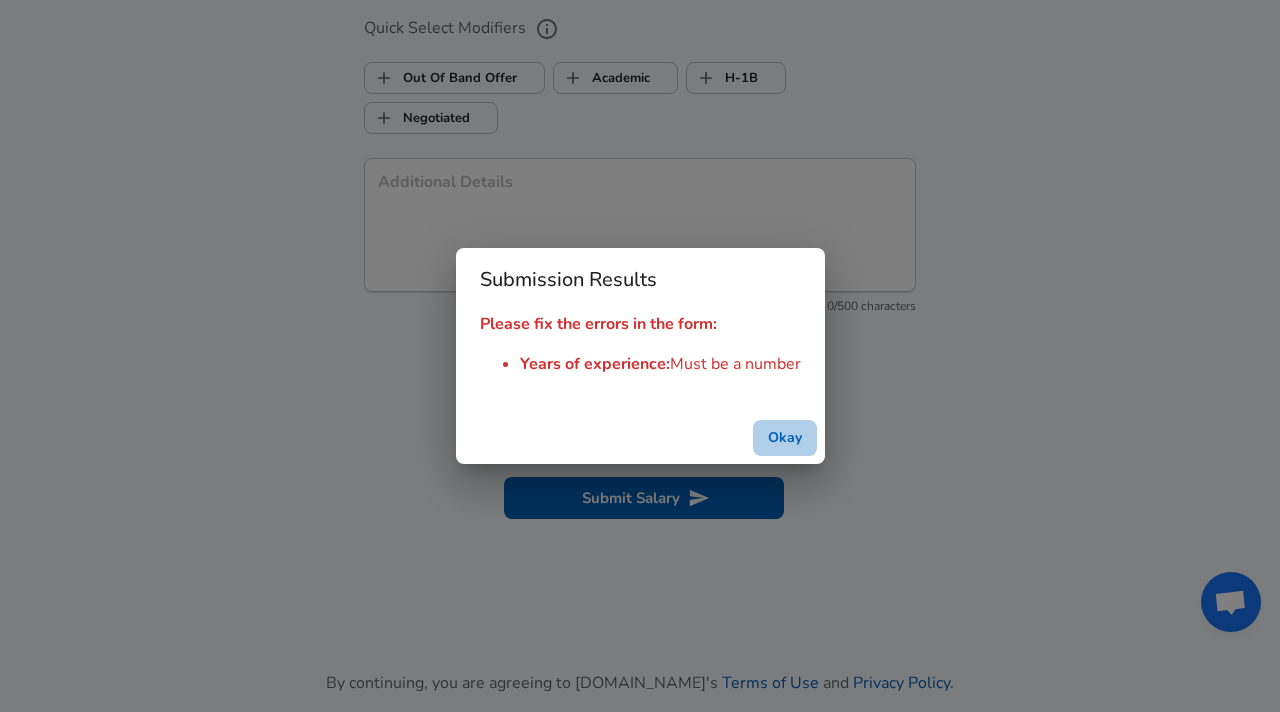 click on "Okay" at bounding box center [785, 438] 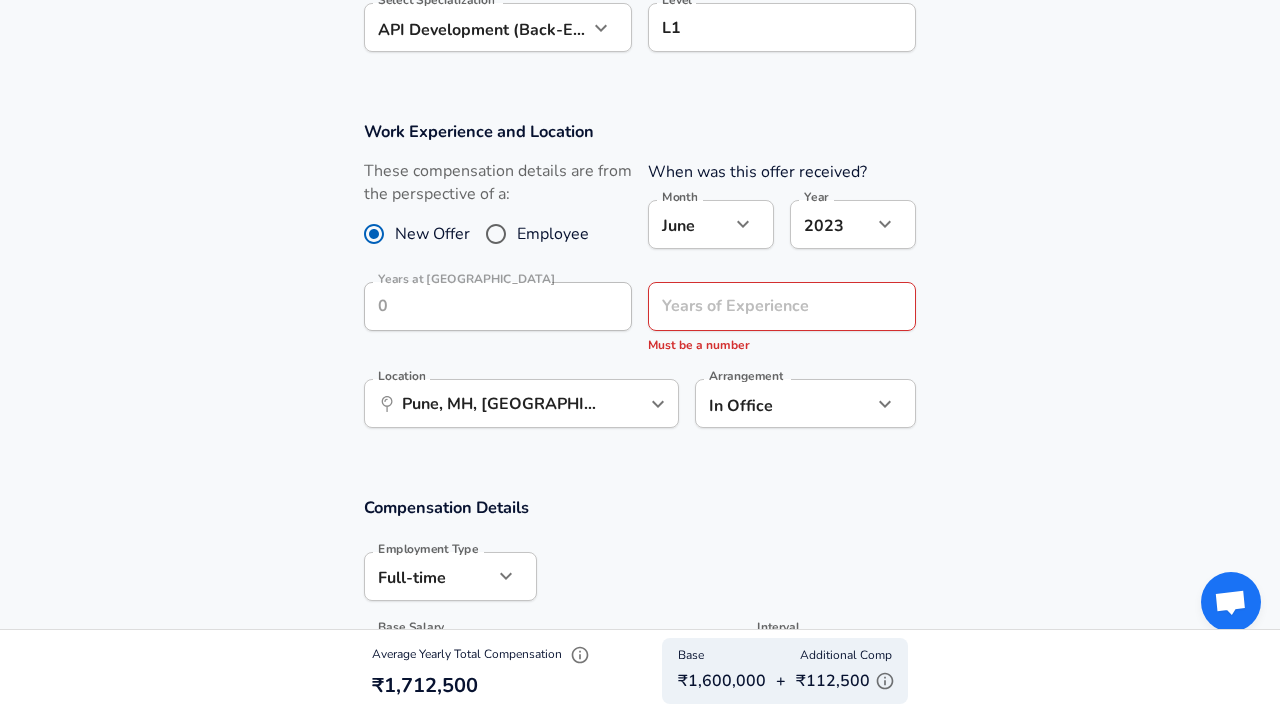 scroll, scrollTop: 752, scrollLeft: 0, axis: vertical 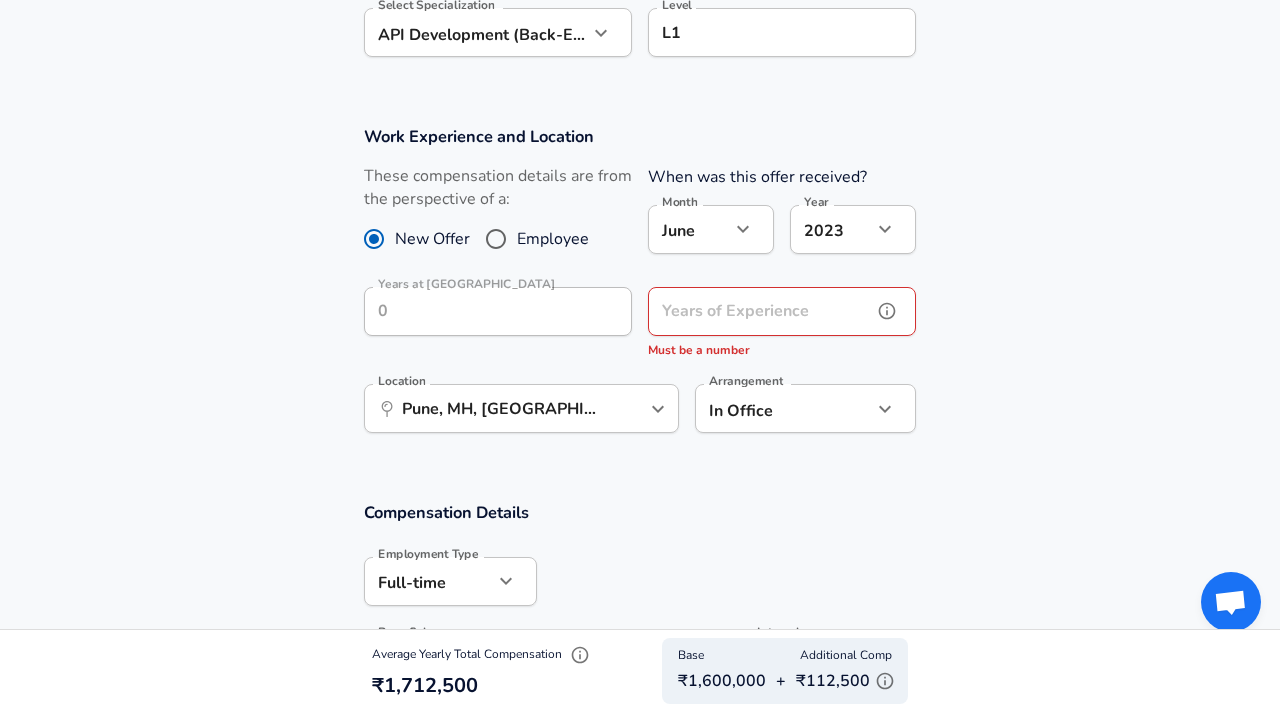 click on "Years of Experience" at bounding box center (760, 311) 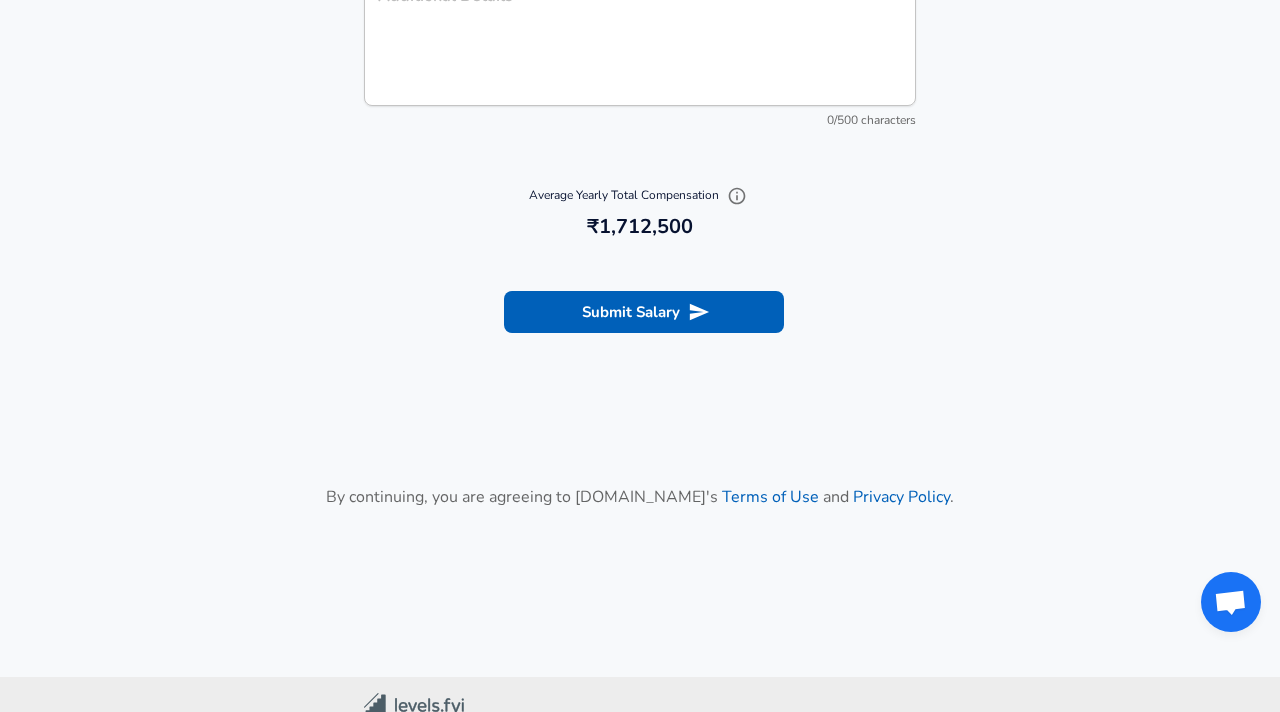 scroll, scrollTop: 2387, scrollLeft: 0, axis: vertical 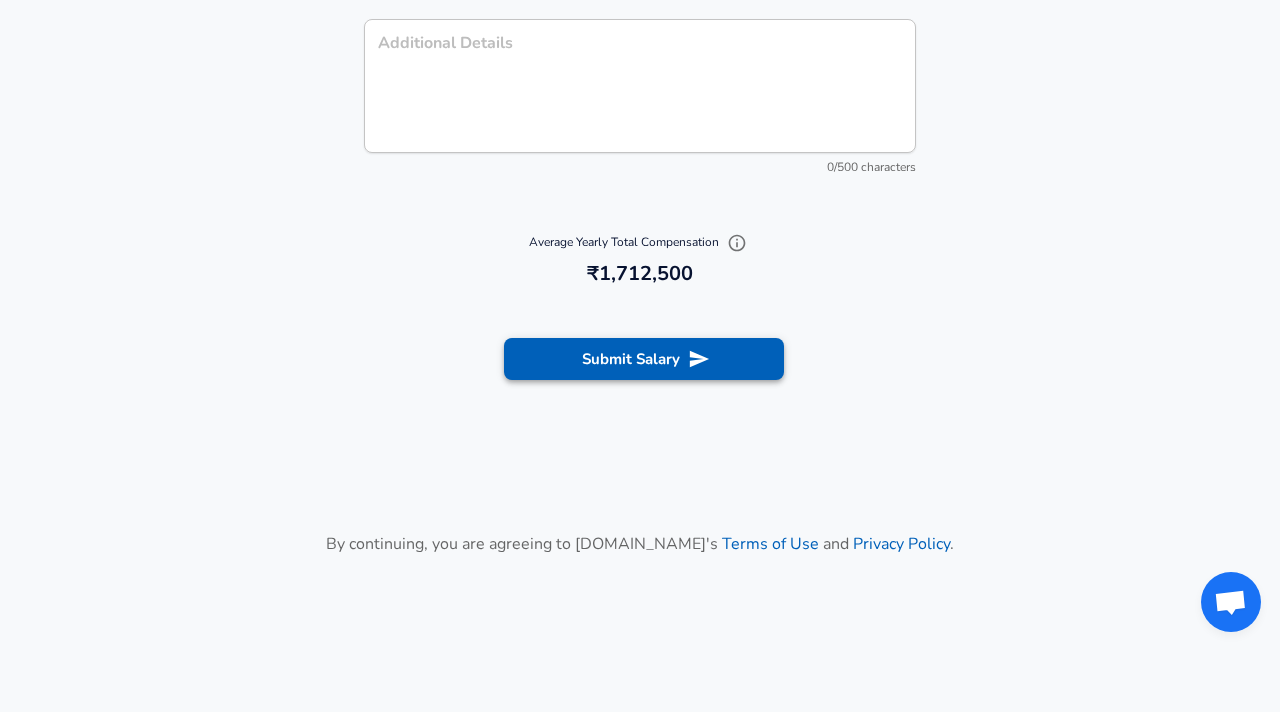 type on "0" 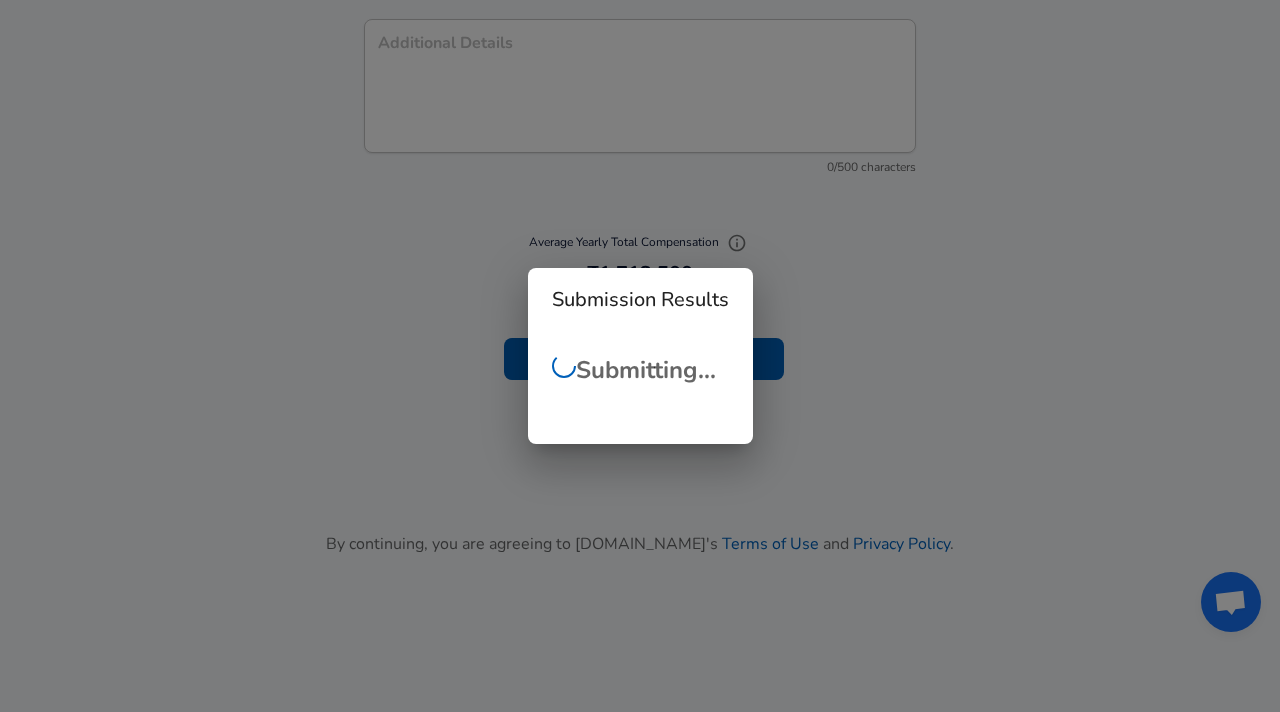 scroll, scrollTop: 701, scrollLeft: 0, axis: vertical 